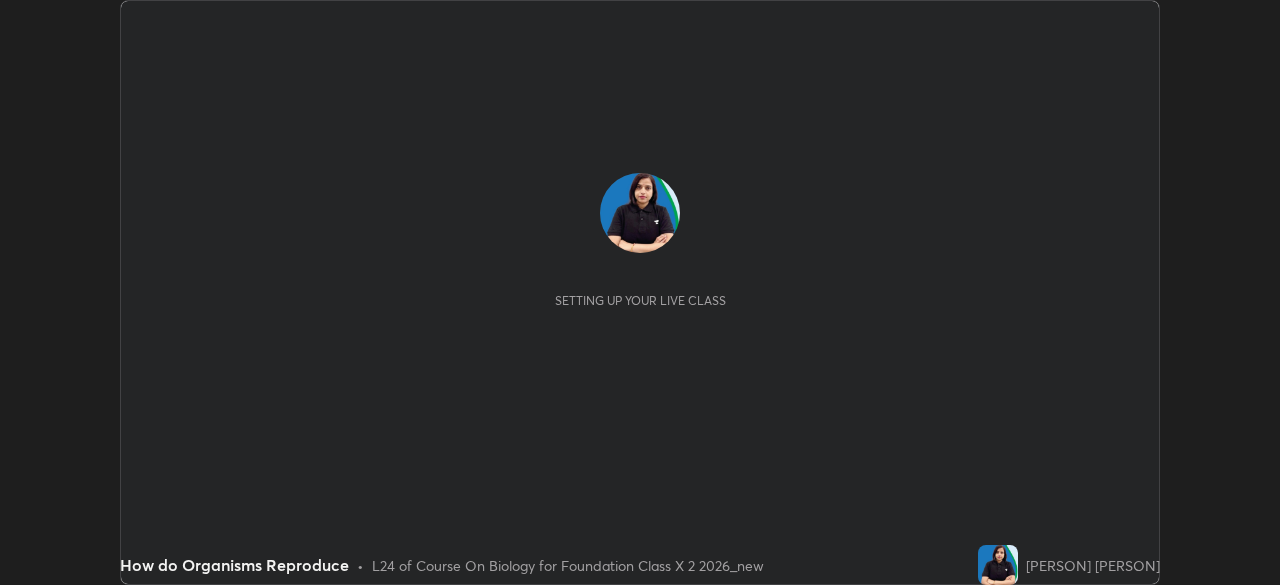 scroll, scrollTop: 0, scrollLeft: 0, axis: both 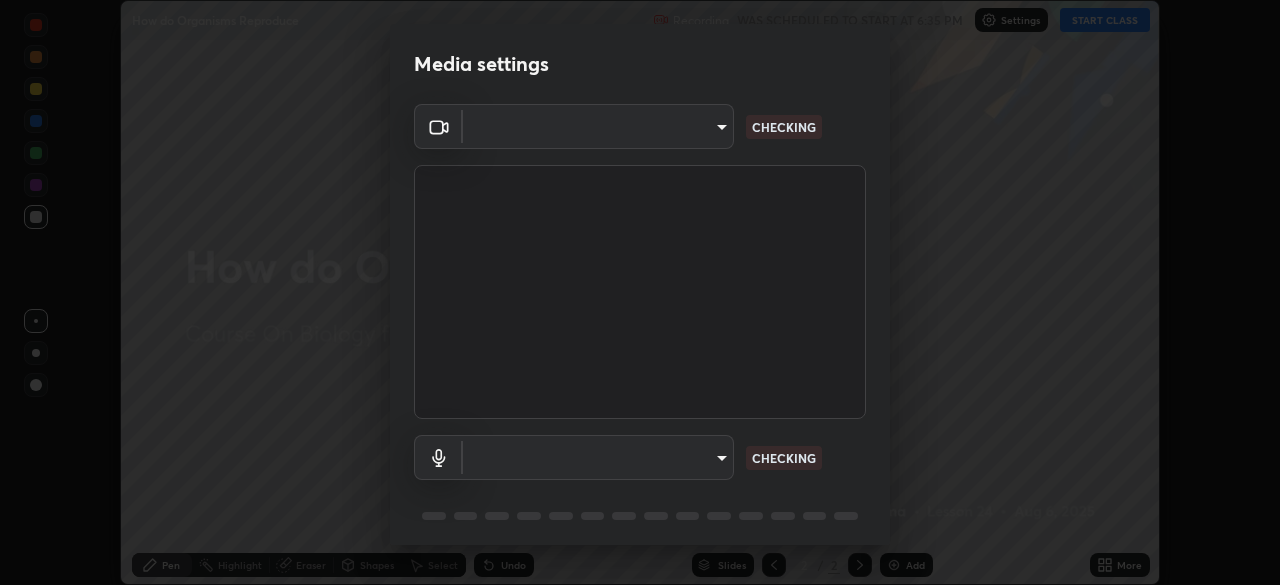 type on "3c1f287fd1873ac4f3146b24511f7a38a42a8d7cba0e87c08ce73e8860c27ac0" 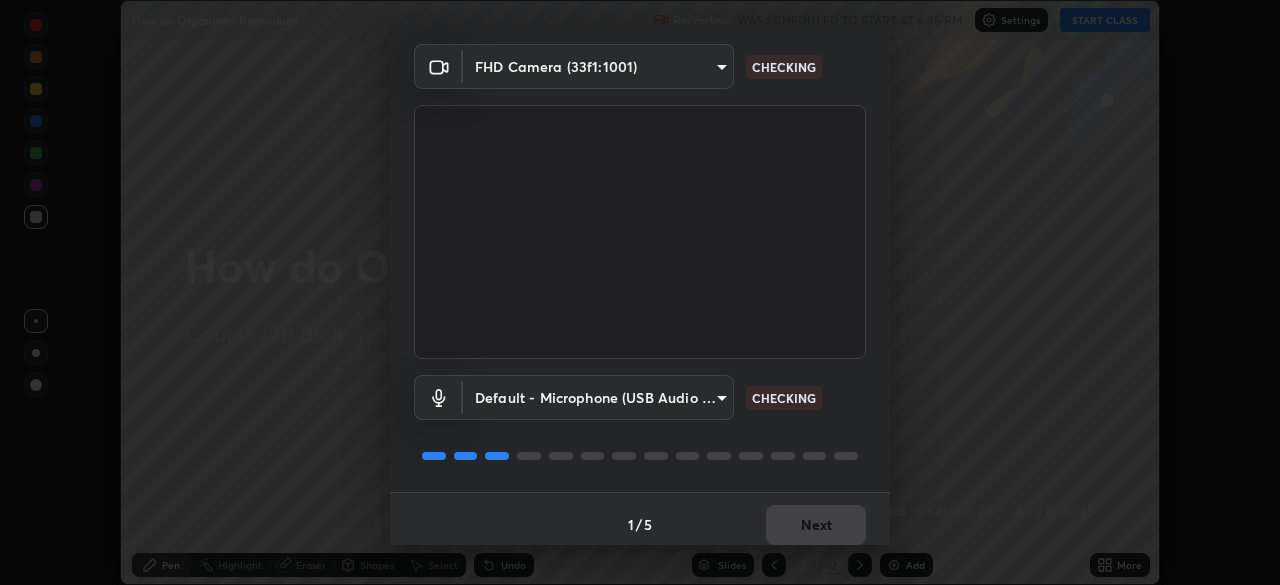 scroll, scrollTop: 71, scrollLeft: 0, axis: vertical 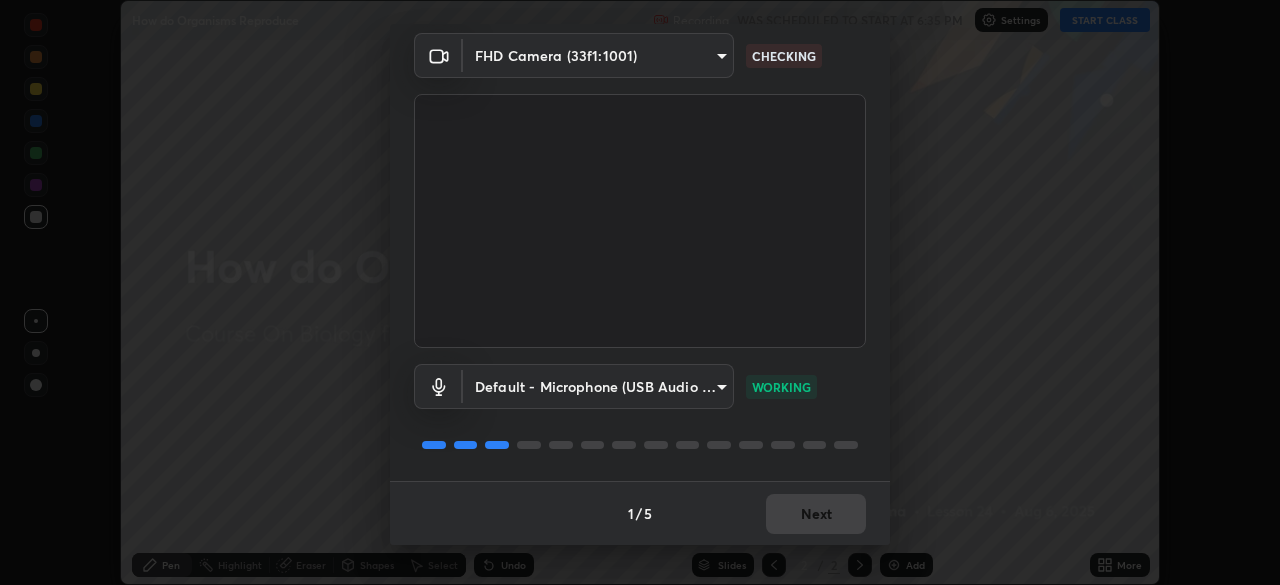 click on "1 / 5 Next" at bounding box center (640, 513) 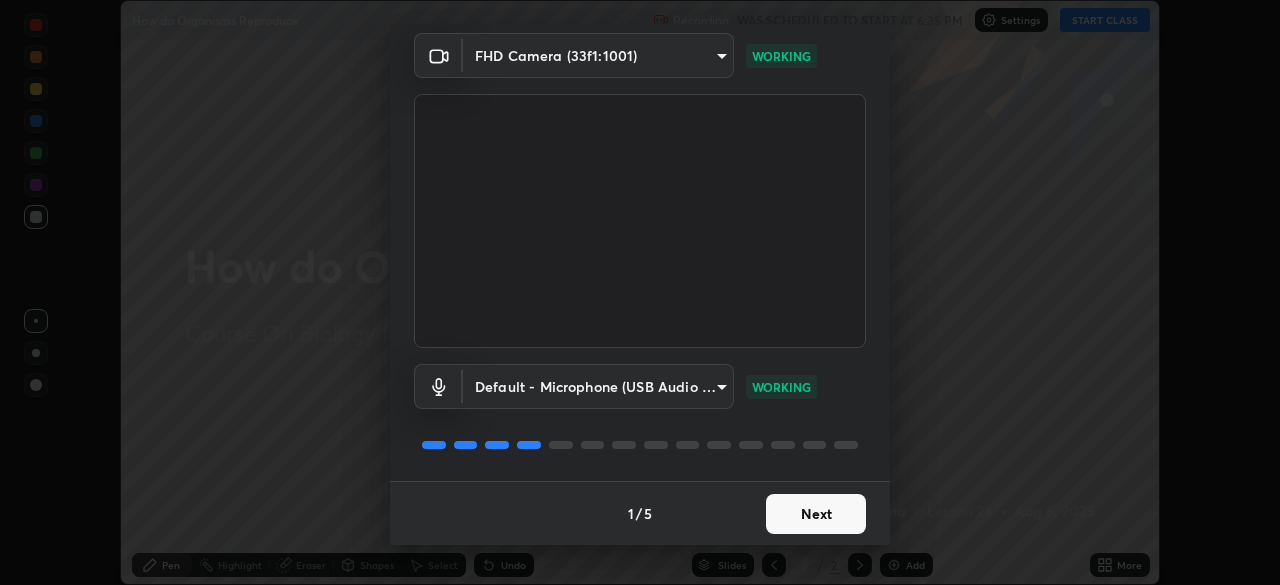 click on "Next" at bounding box center [816, 514] 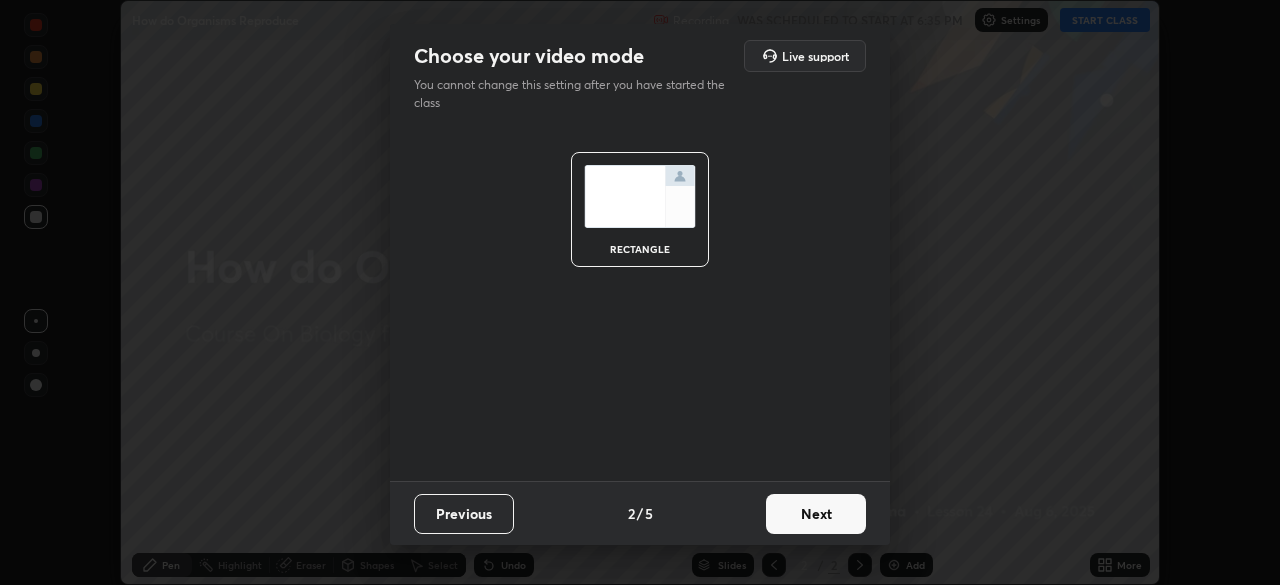 scroll, scrollTop: 0, scrollLeft: 0, axis: both 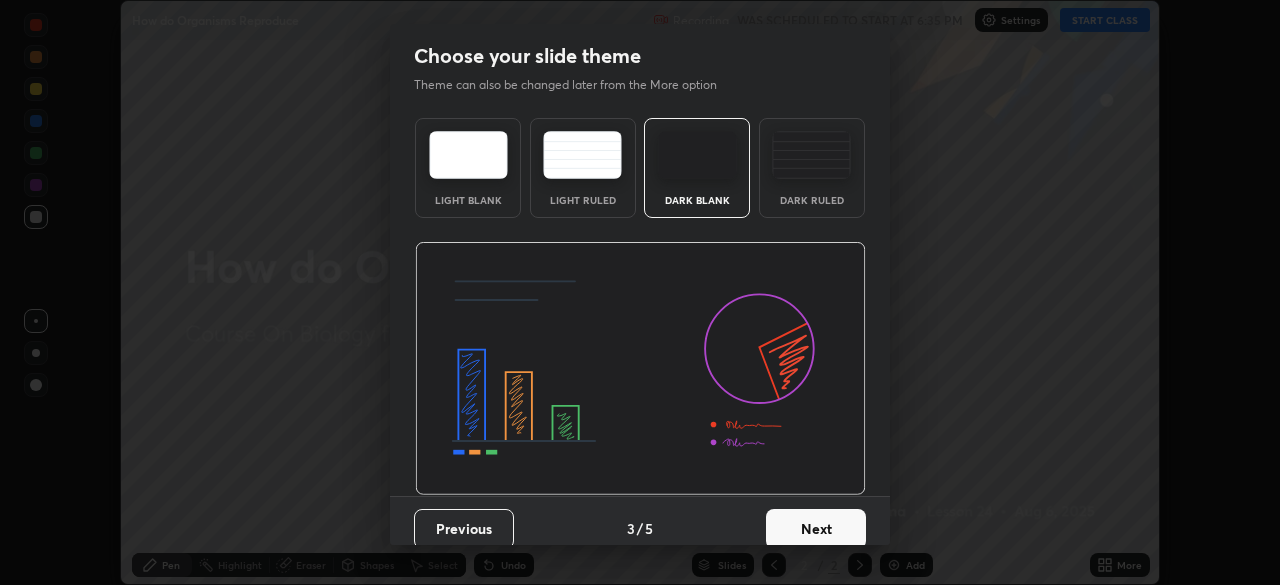 click on "Next" at bounding box center [816, 529] 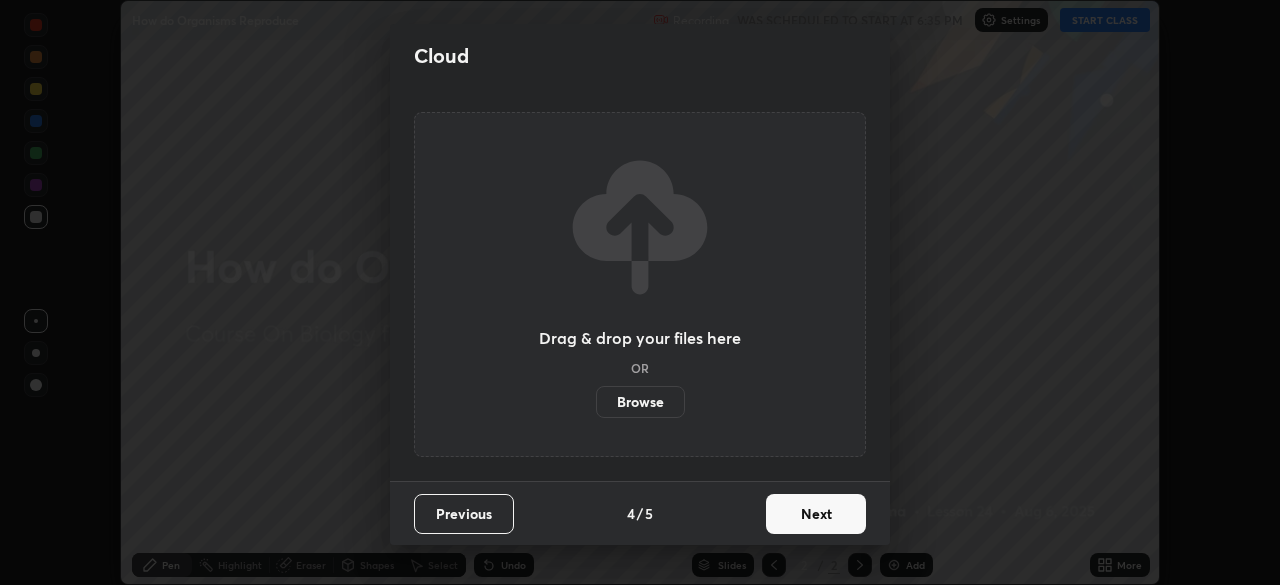 click on "Next" at bounding box center (816, 514) 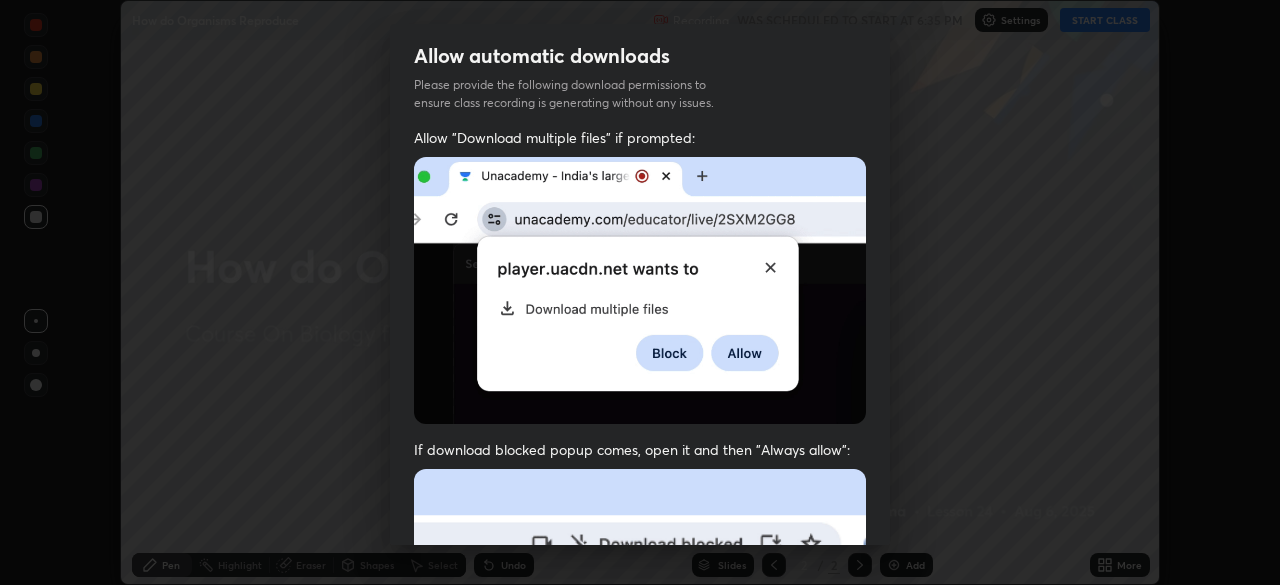 click at bounding box center (640, 687) 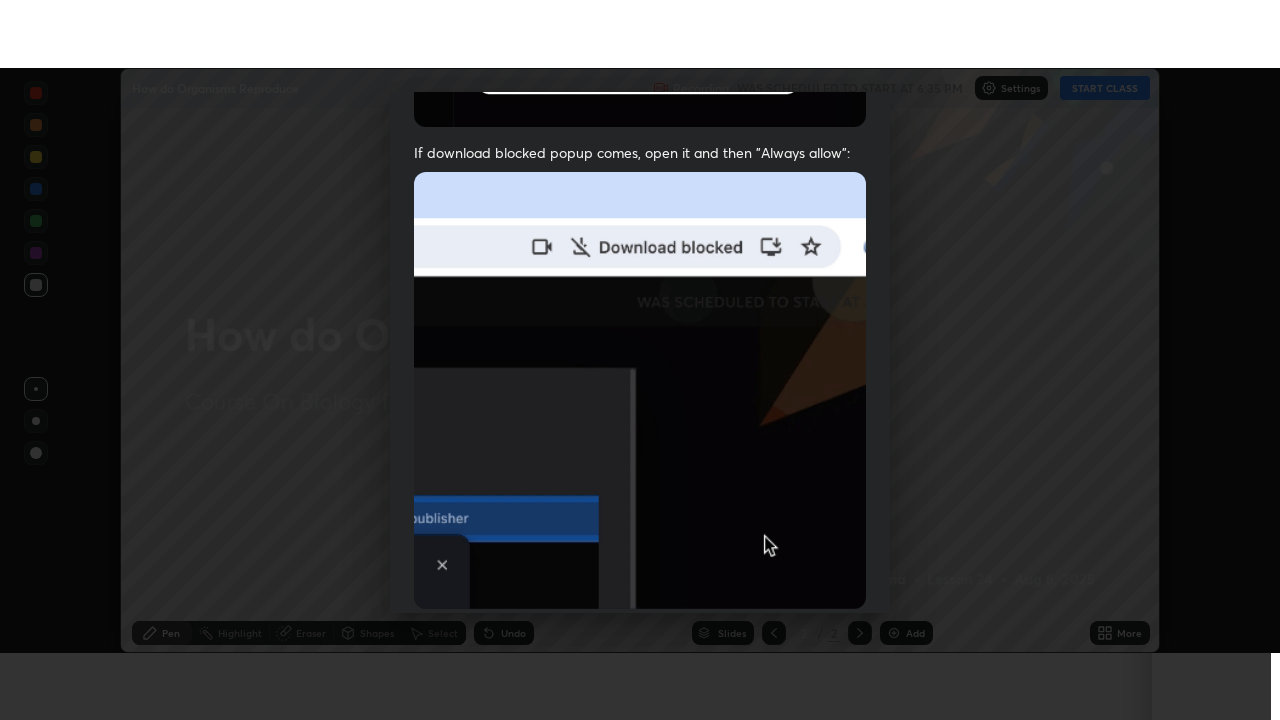 scroll, scrollTop: 479, scrollLeft: 0, axis: vertical 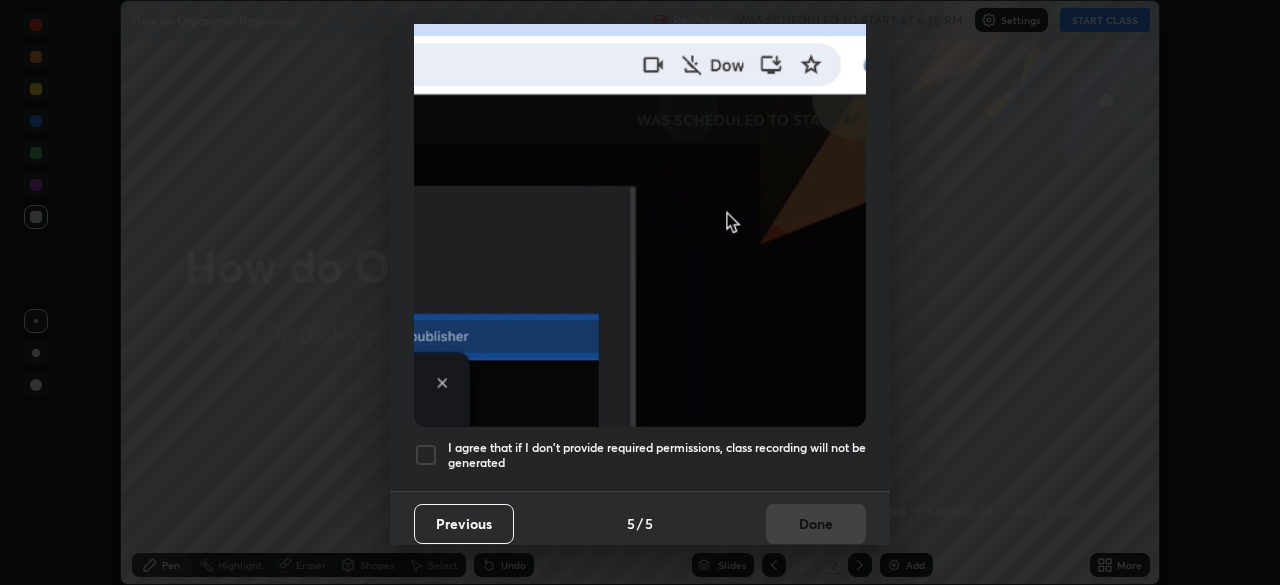 click on "I agree that if I don't provide required permissions, class recording will not be generated" at bounding box center (657, 455) 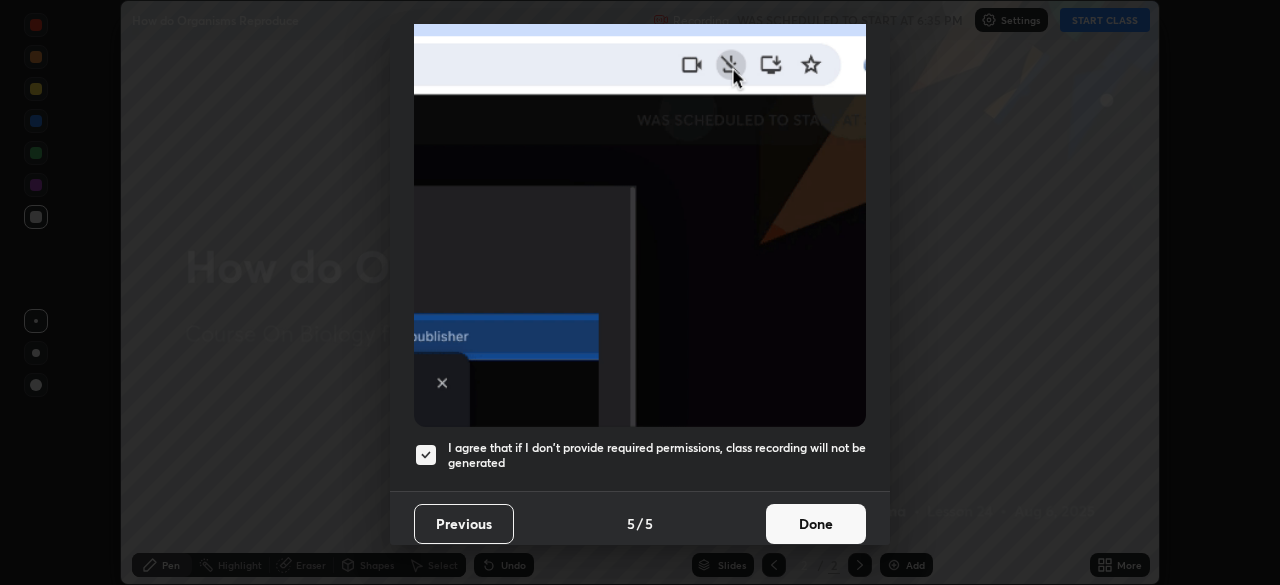 click on "Done" at bounding box center (816, 524) 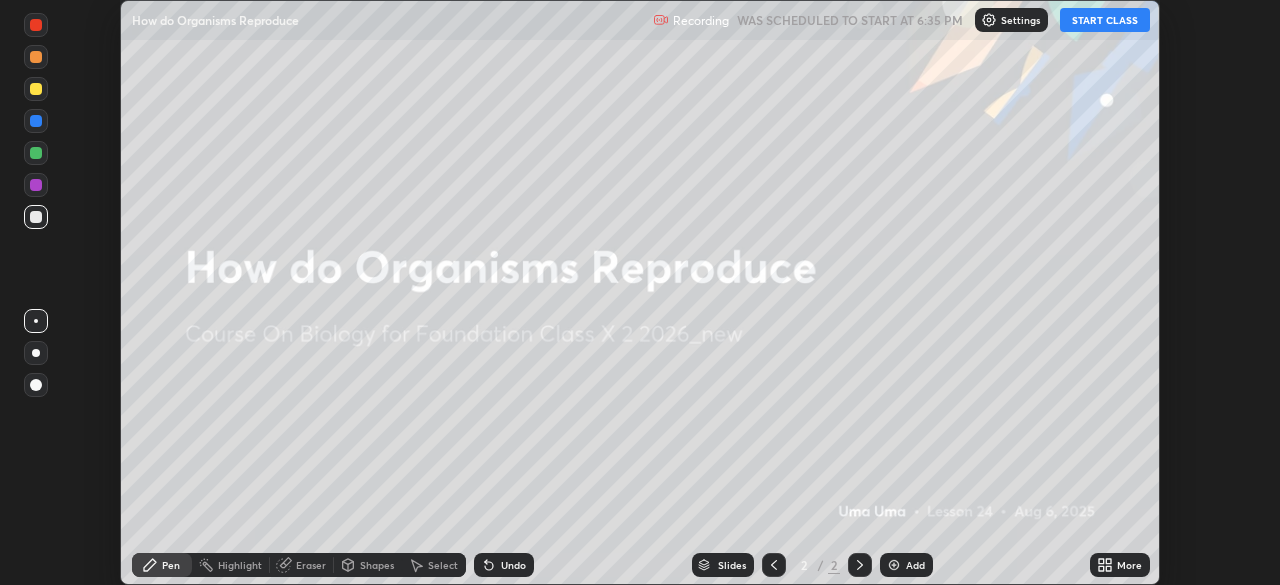 click on "START CLASS" at bounding box center [1105, 20] 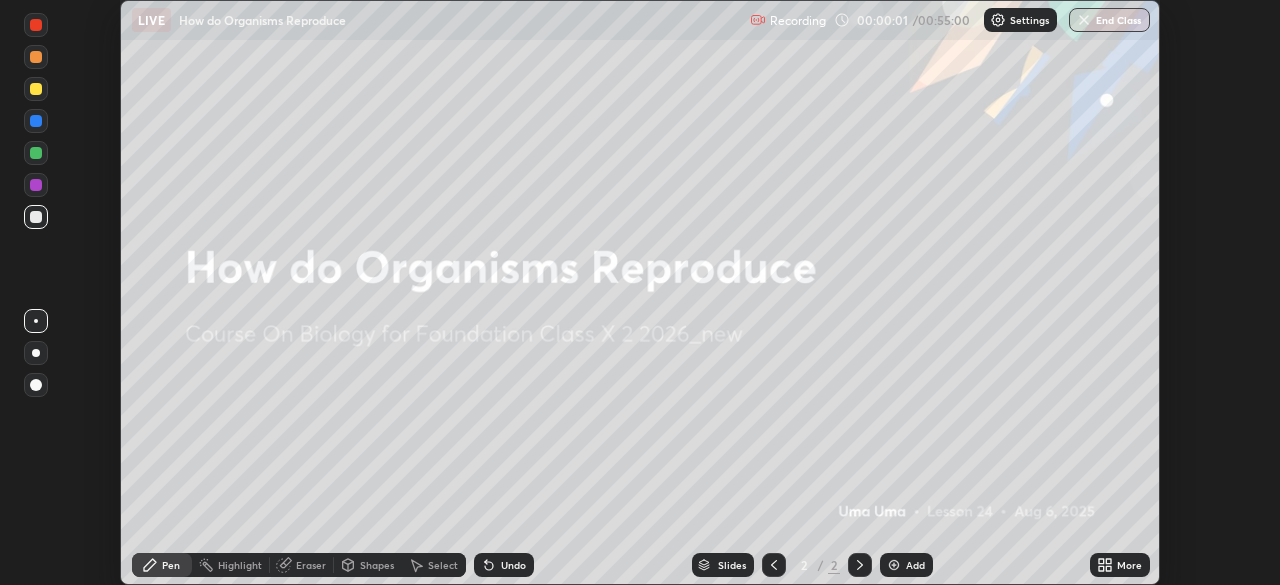click 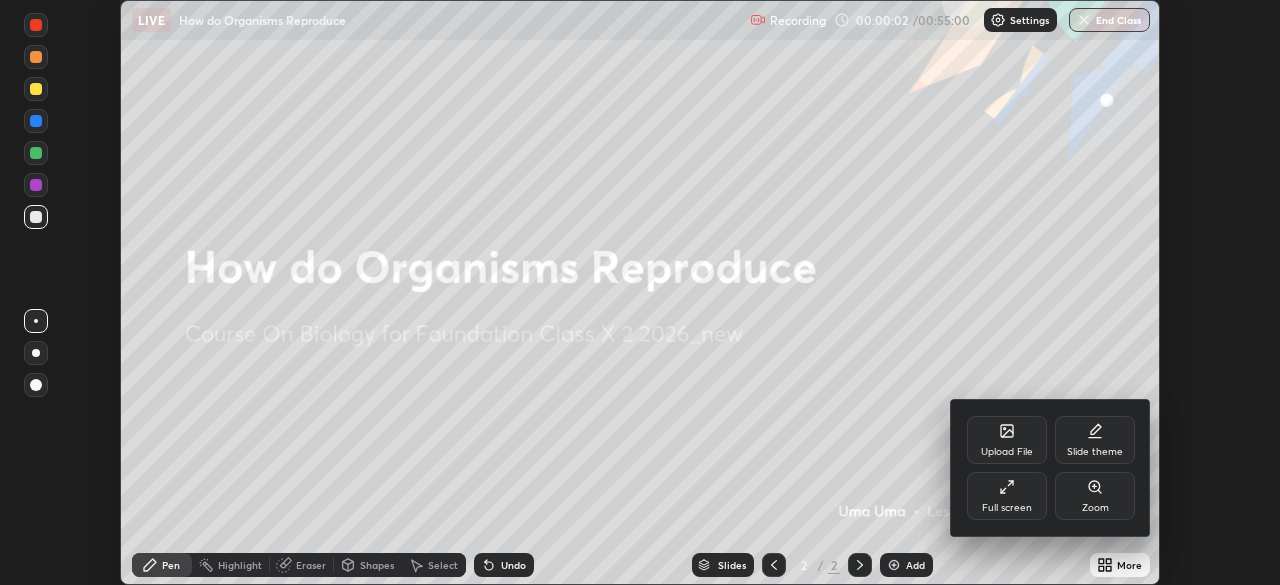 click on "Full screen" at bounding box center [1007, 496] 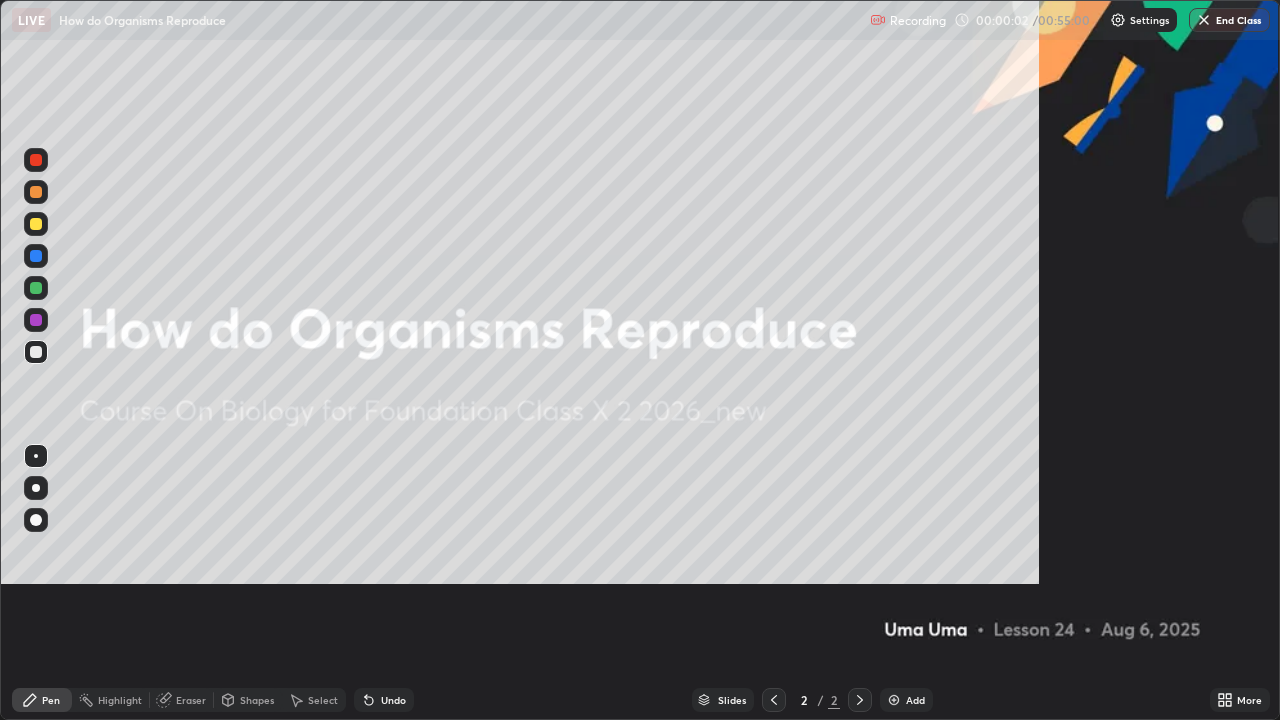 scroll, scrollTop: 99280, scrollLeft: 98720, axis: both 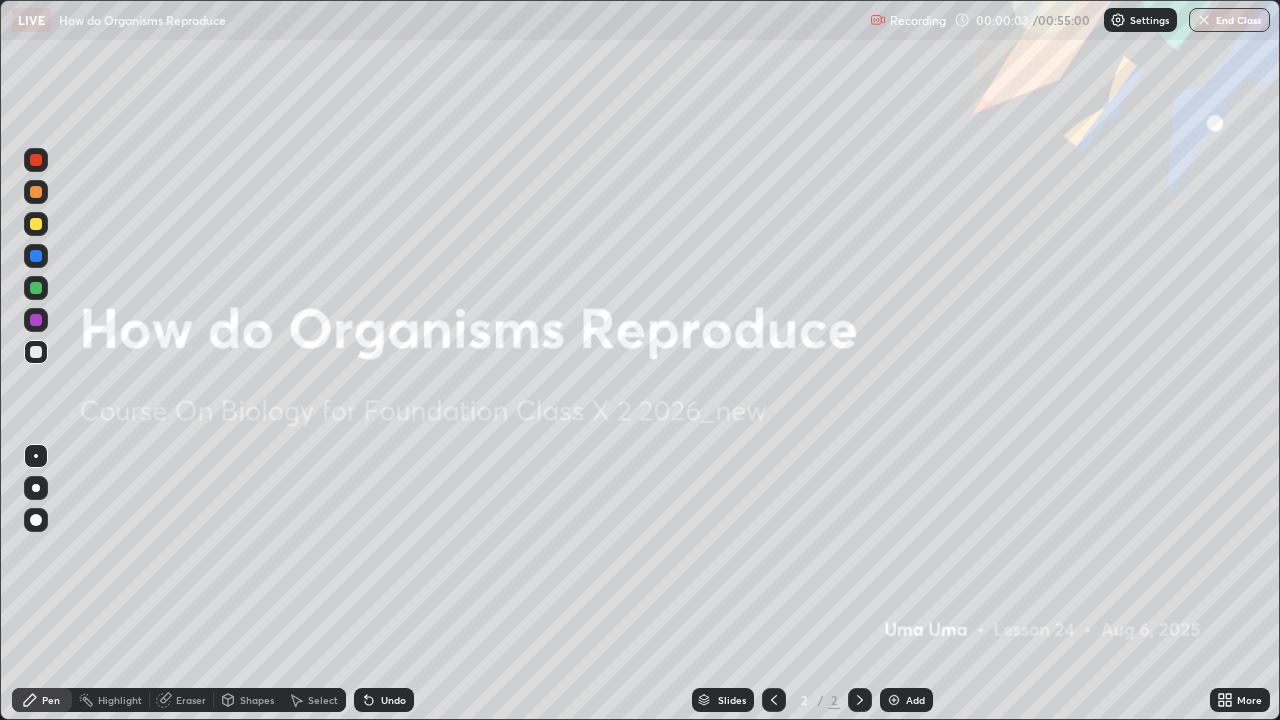 click at bounding box center (894, 700) 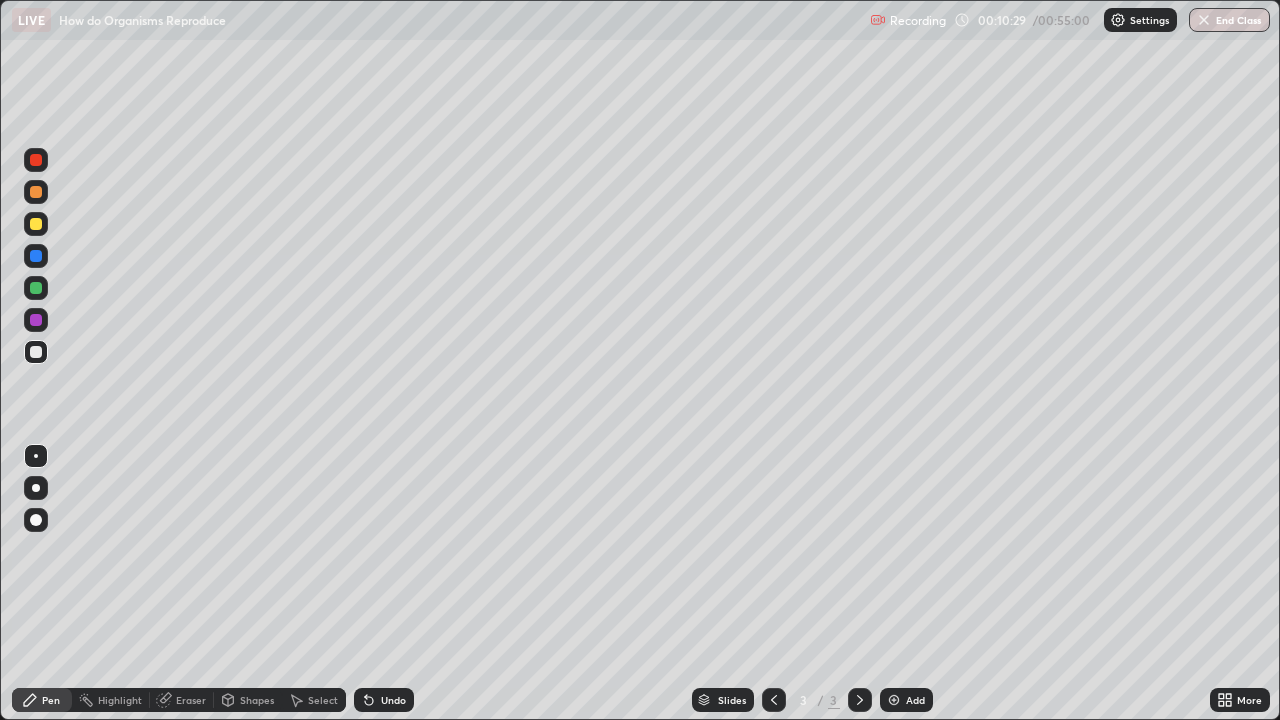 click at bounding box center [894, 700] 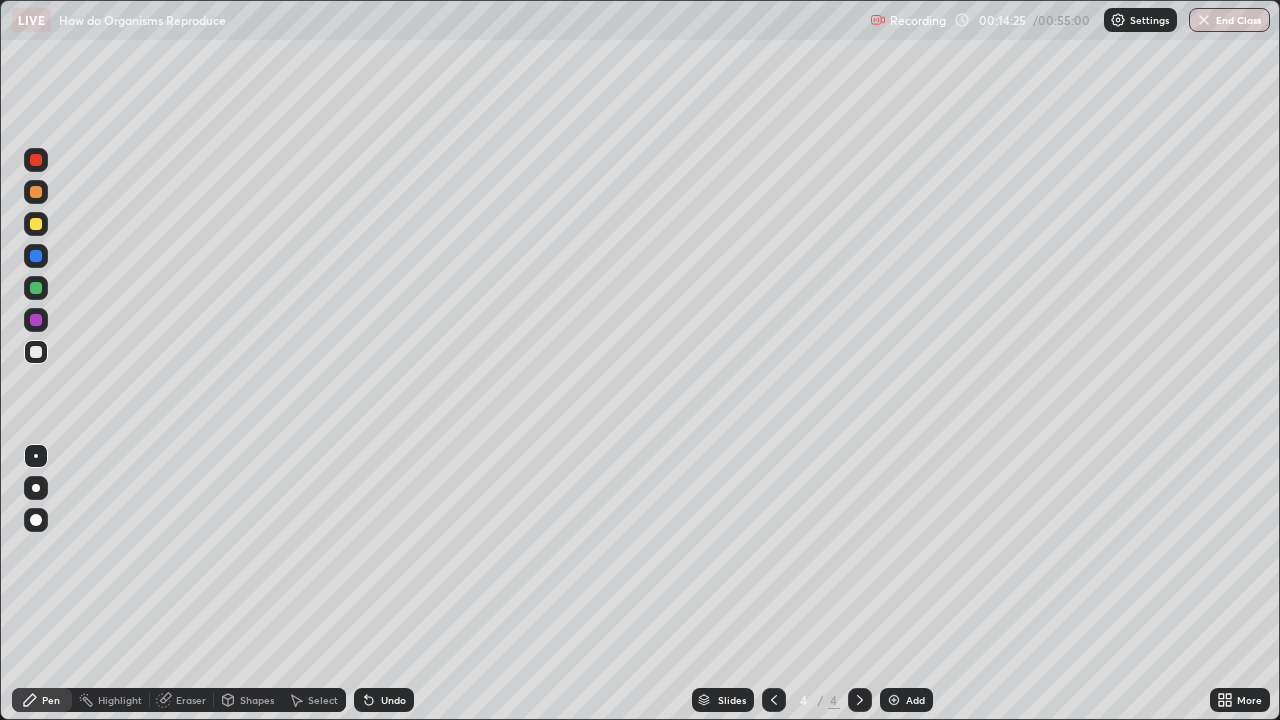 click on "Add" at bounding box center [906, 700] 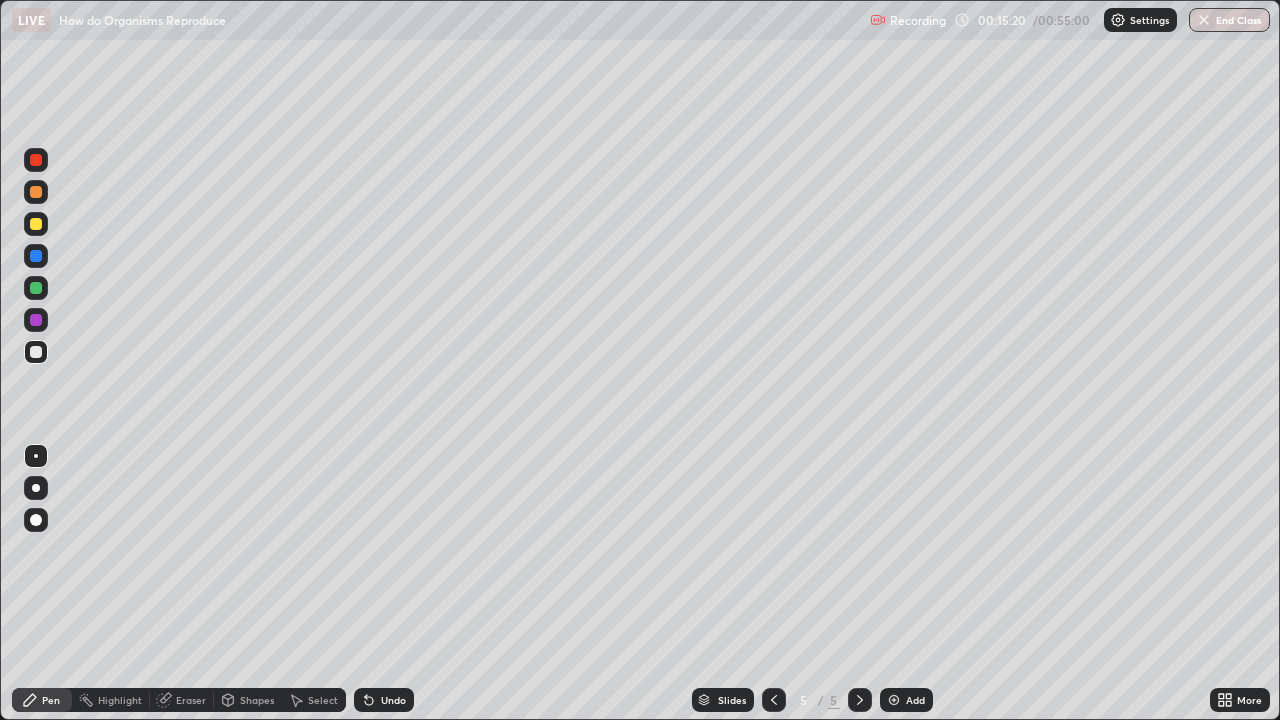 click on "Eraser" at bounding box center [182, 700] 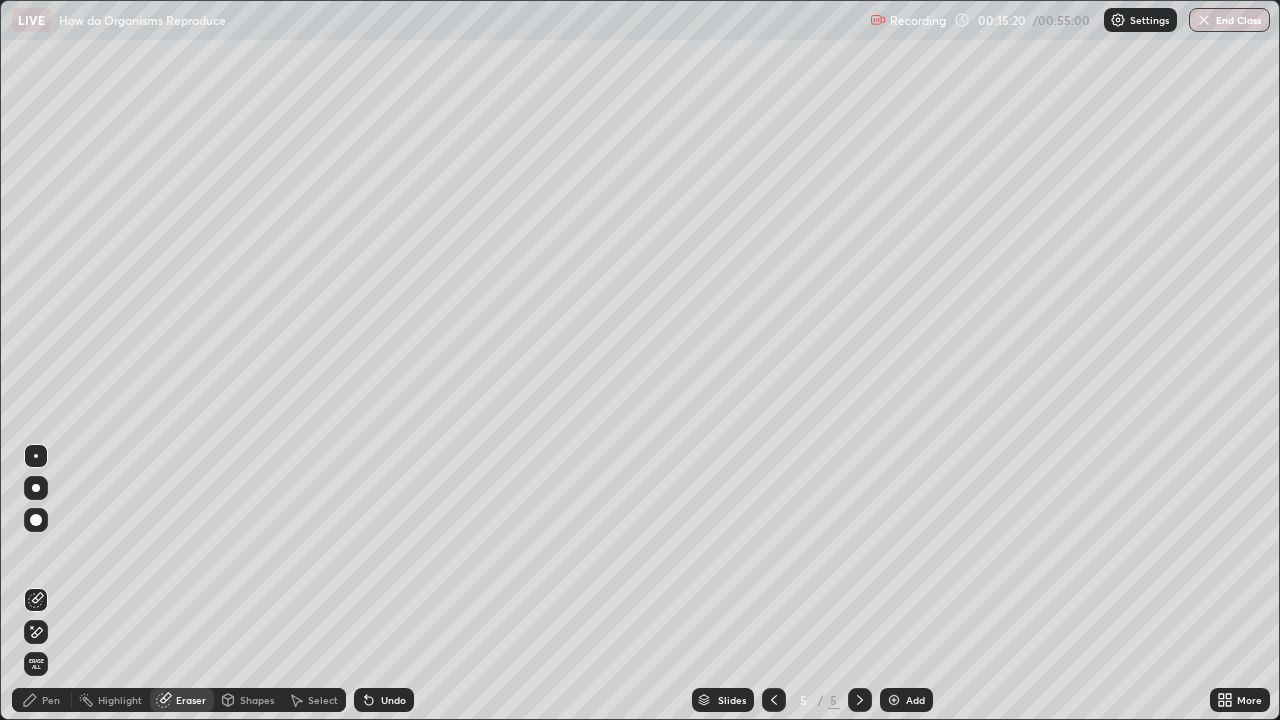 click on "Eraser" at bounding box center [182, 700] 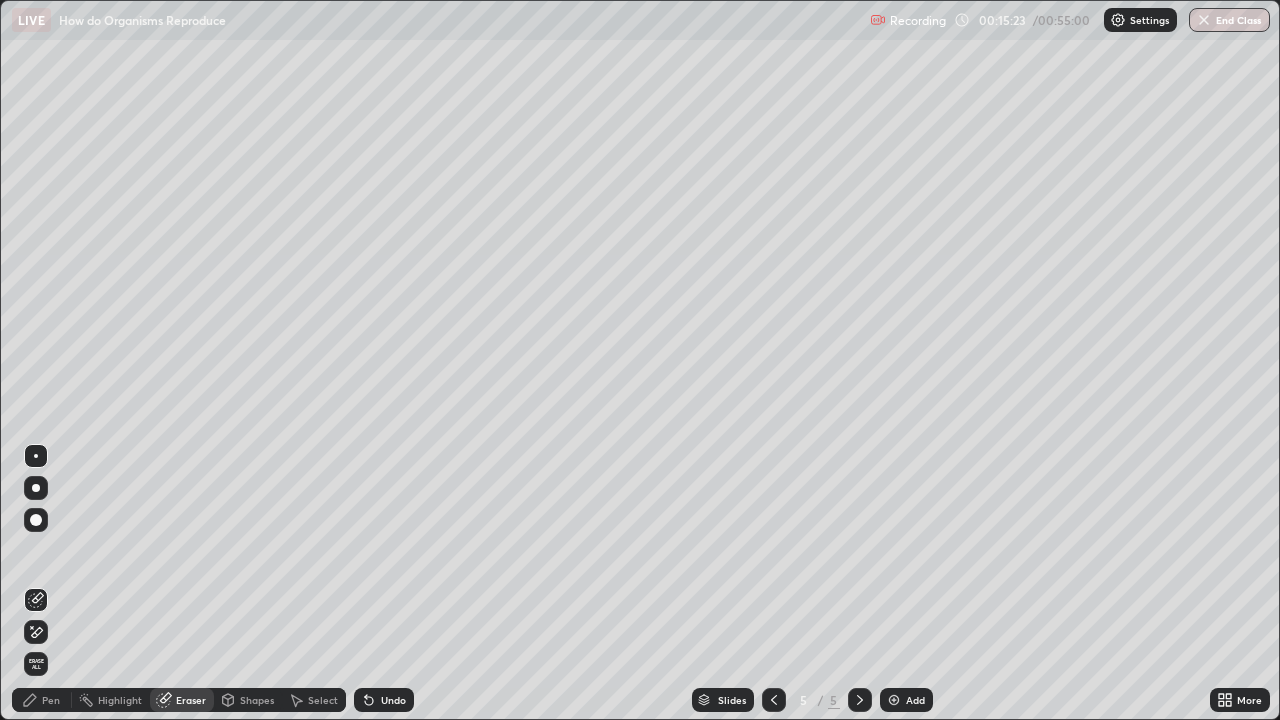 click on "Pen" at bounding box center (51, 700) 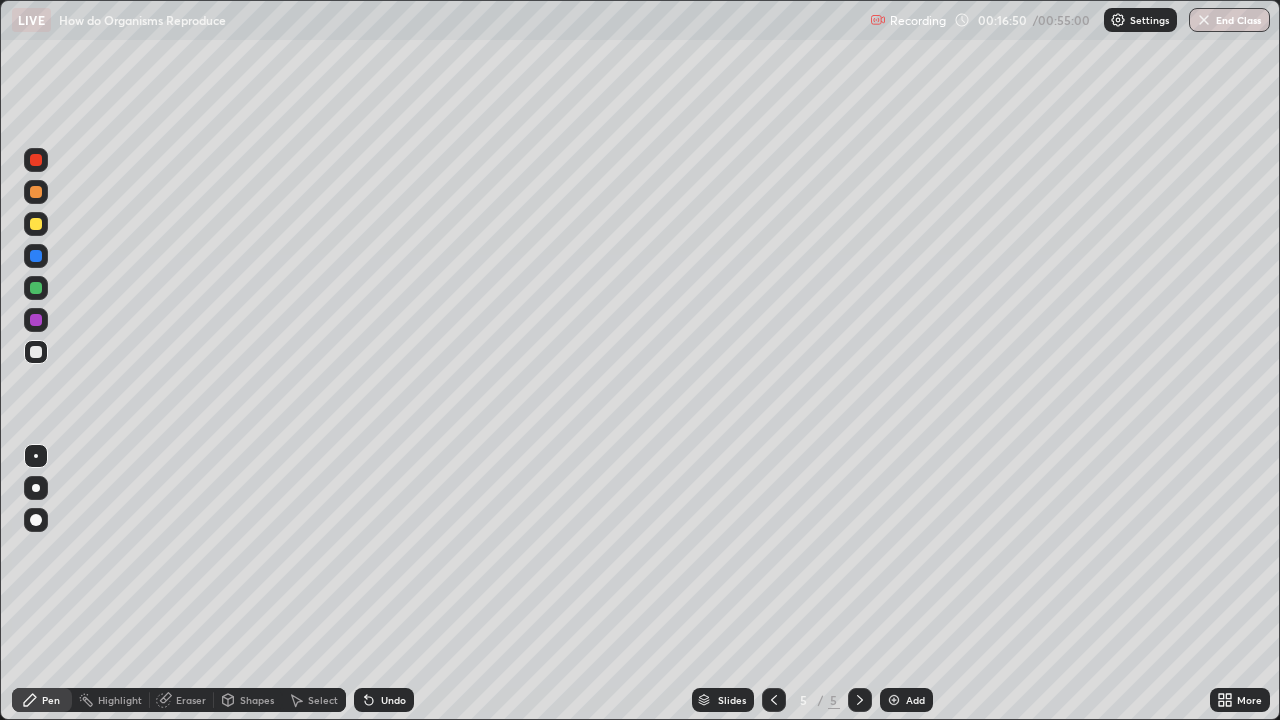click on "Eraser" at bounding box center (191, 700) 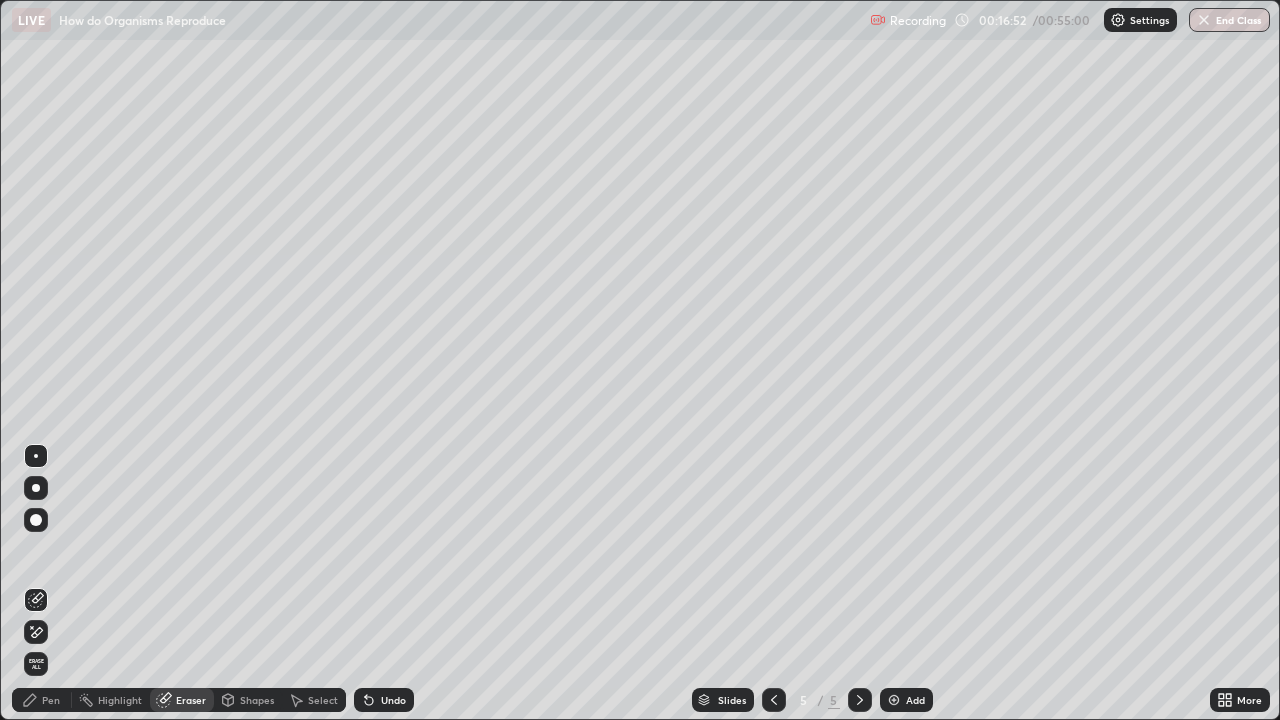click on "Pen" at bounding box center [51, 700] 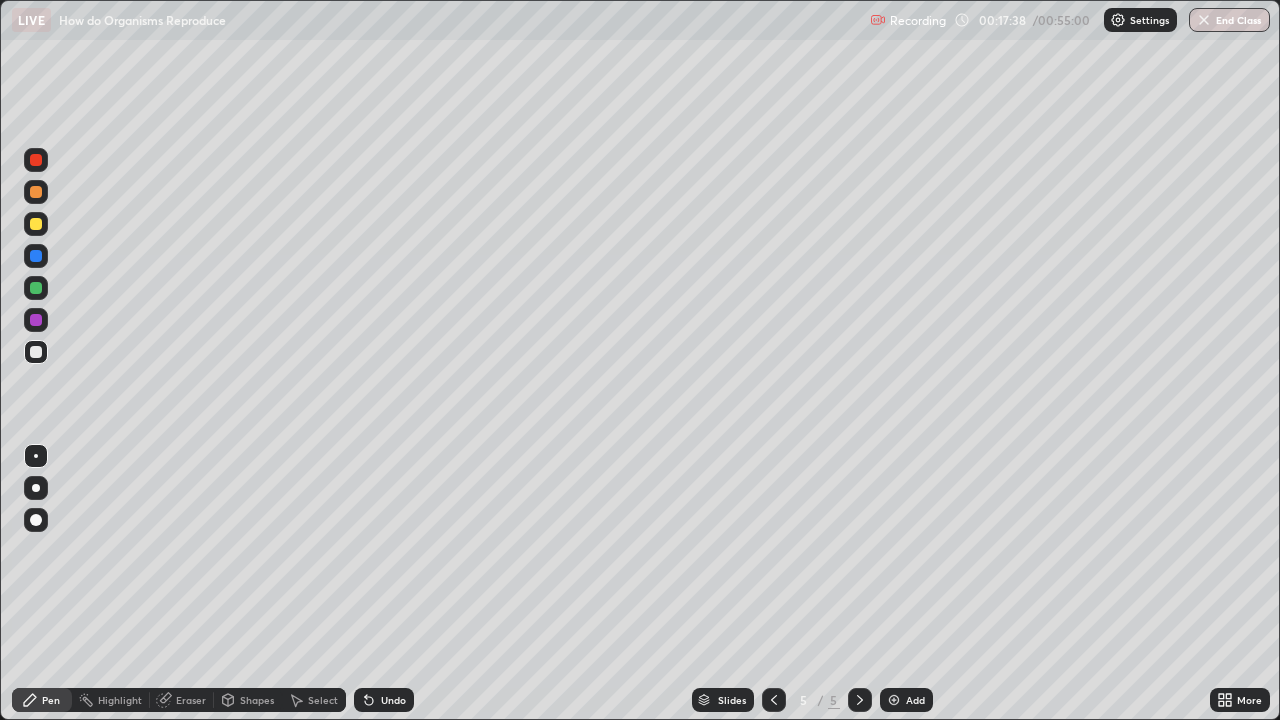 click on "Eraser" at bounding box center (191, 700) 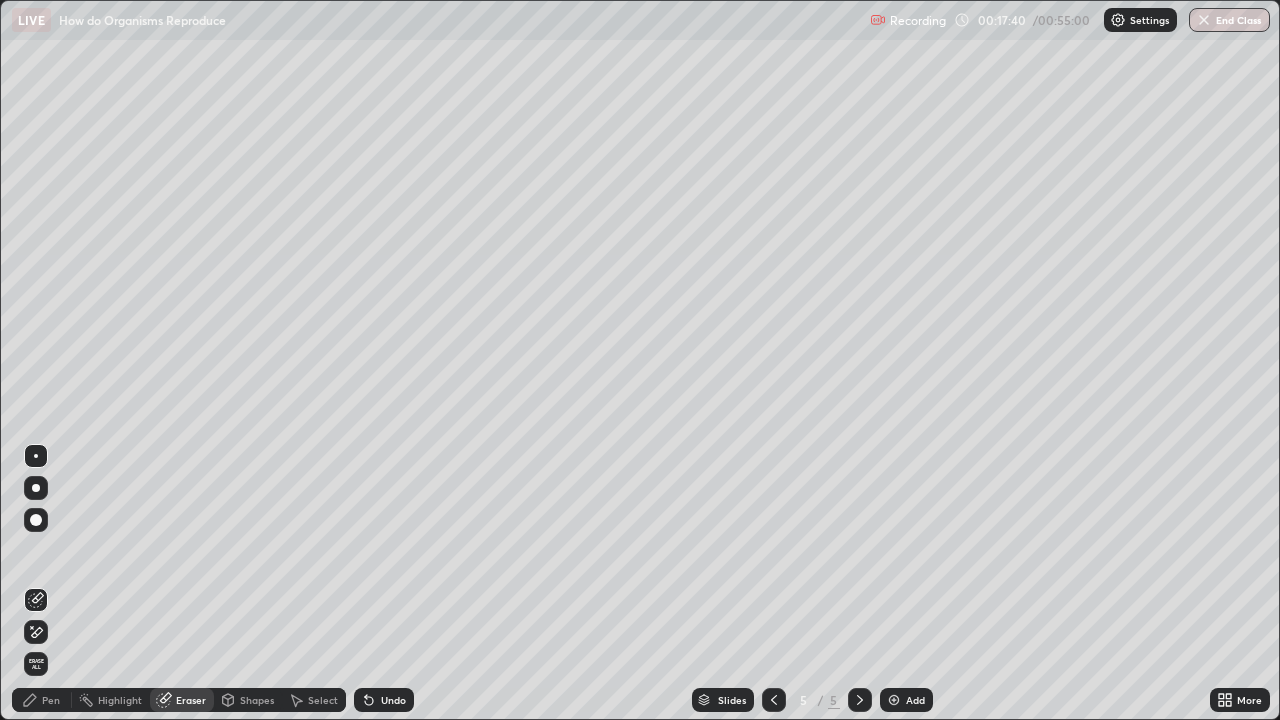 click on "Pen" at bounding box center [51, 700] 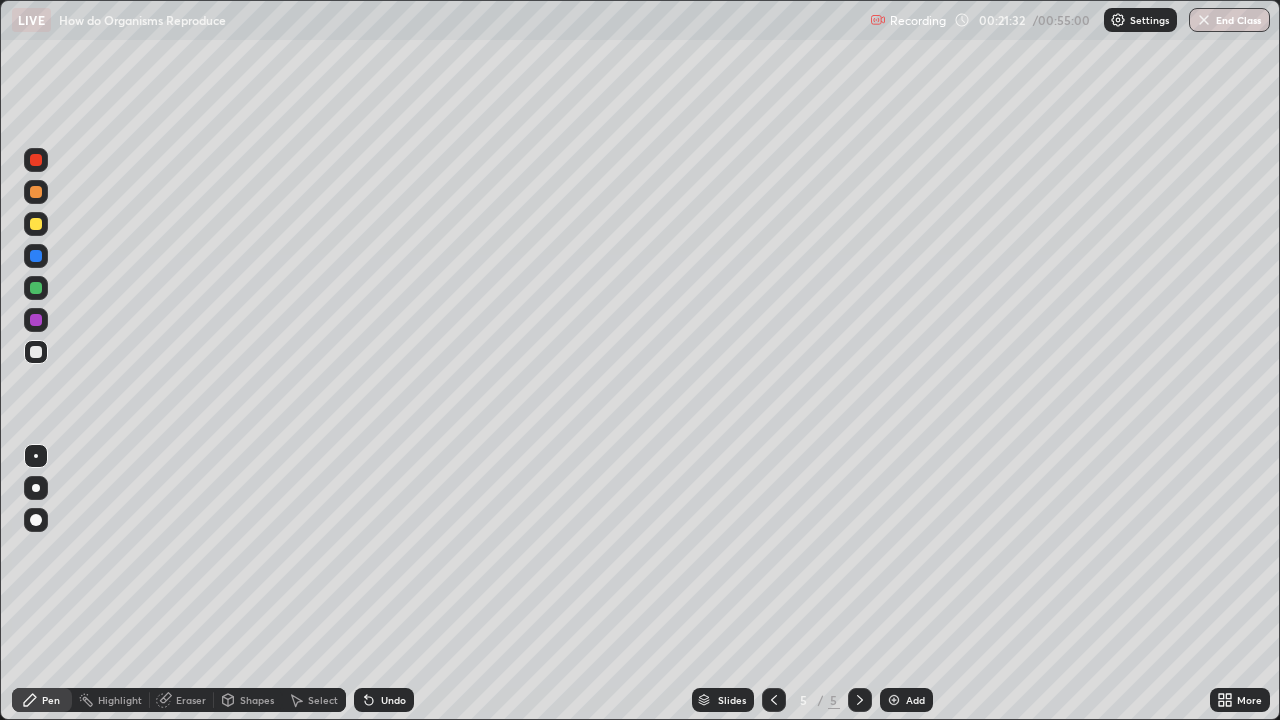 click on "Add" at bounding box center (906, 700) 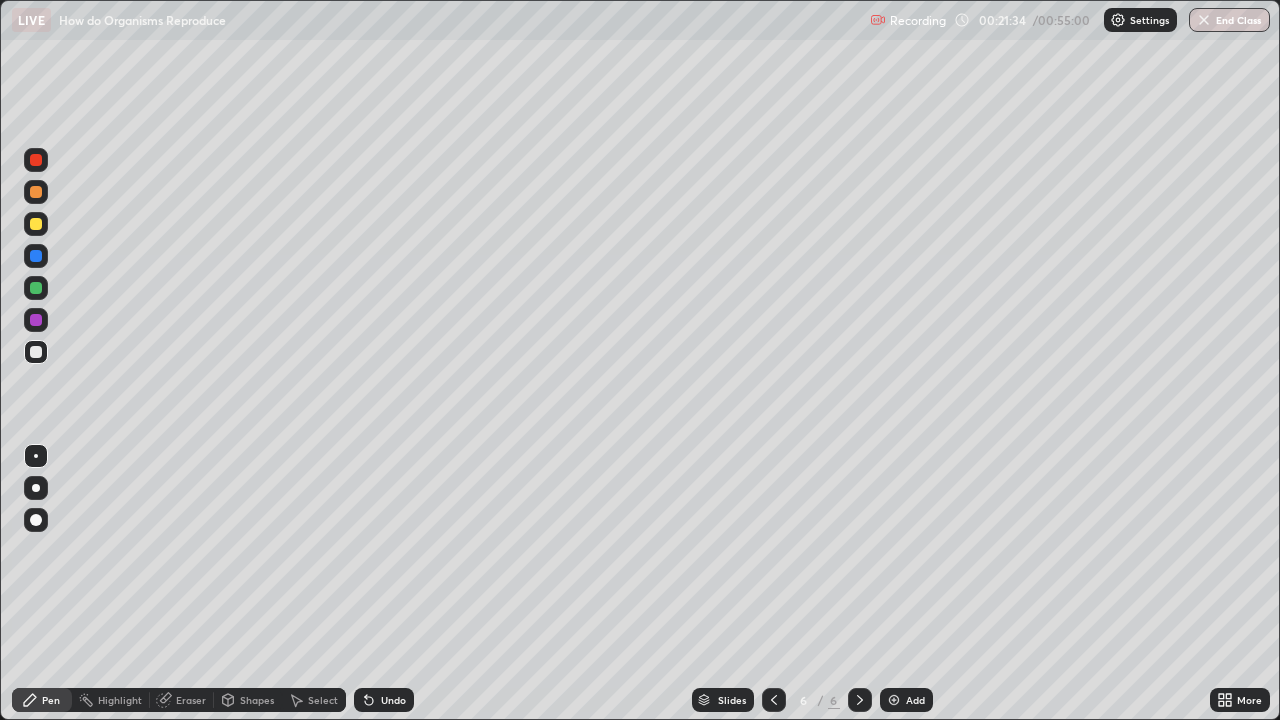 click at bounding box center [36, 224] 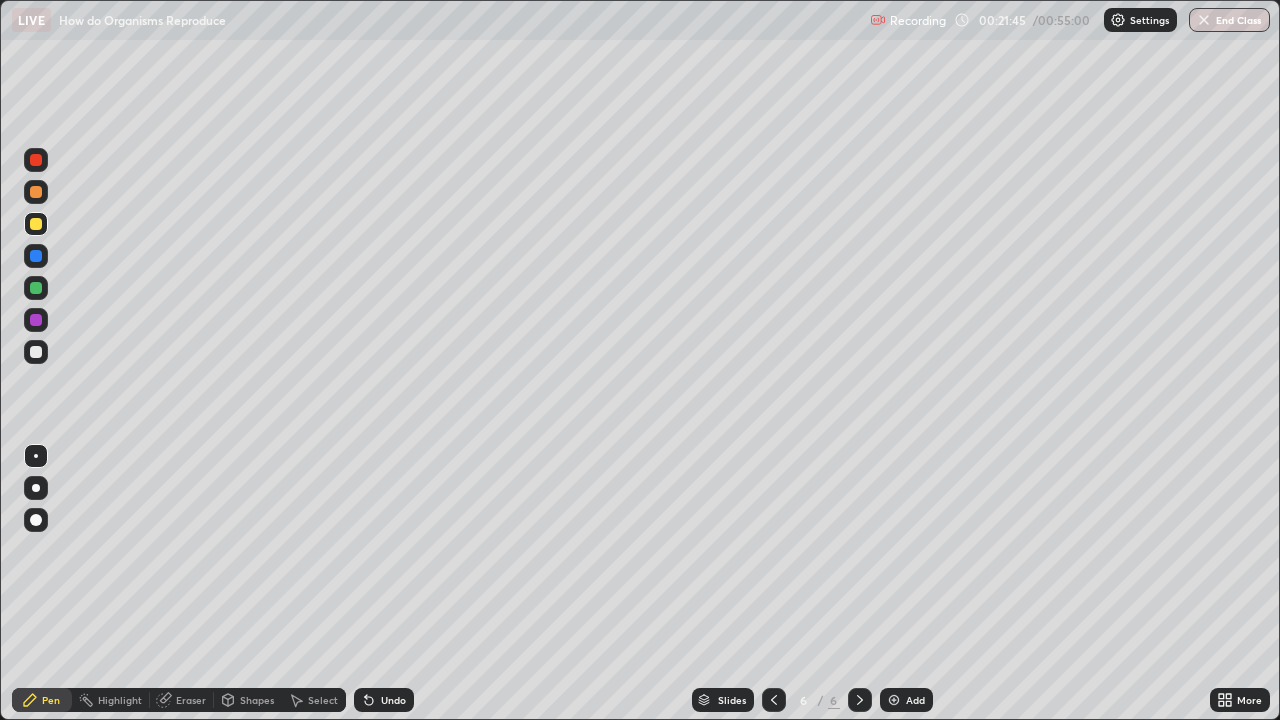 click at bounding box center (36, 288) 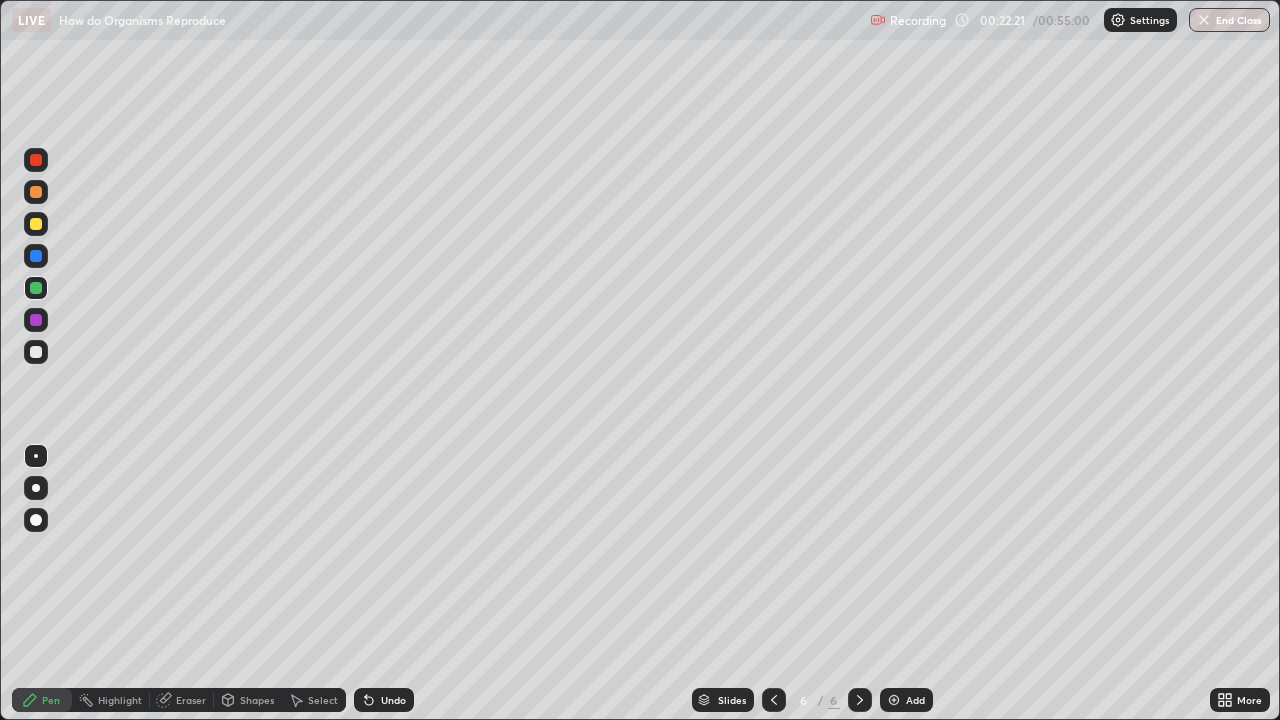click at bounding box center (36, 352) 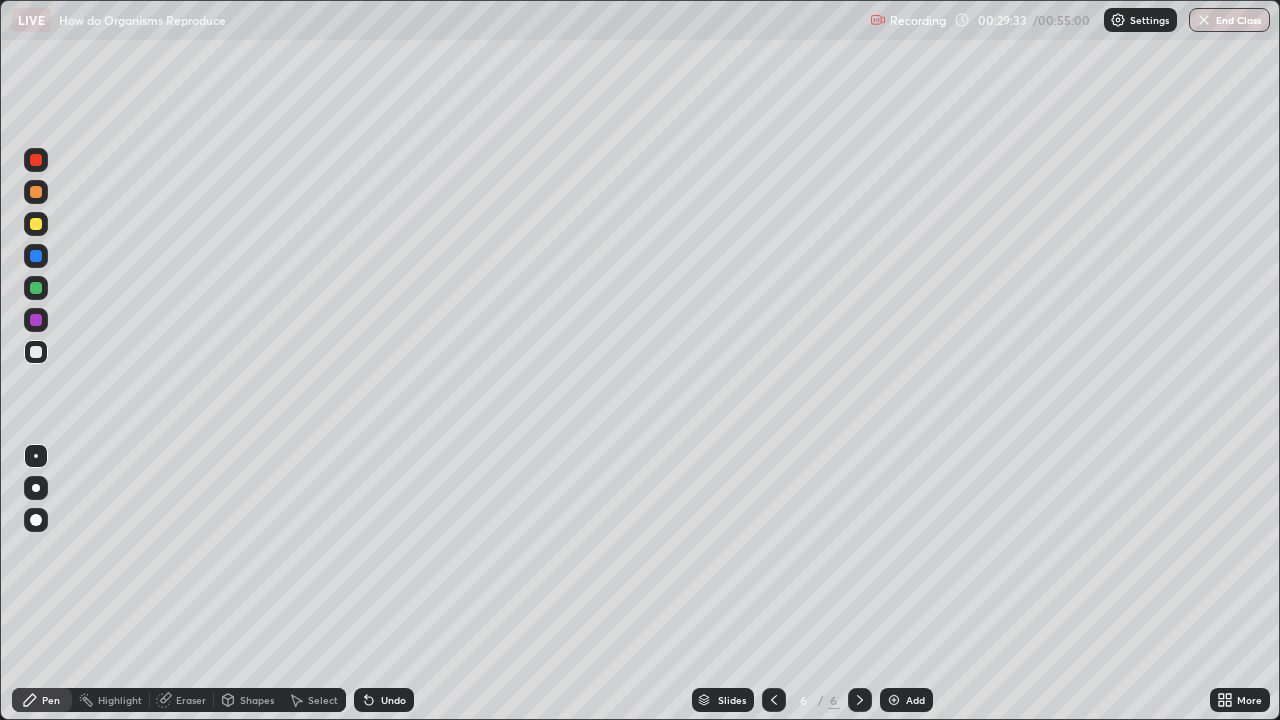 click on "6" at bounding box center [804, 700] 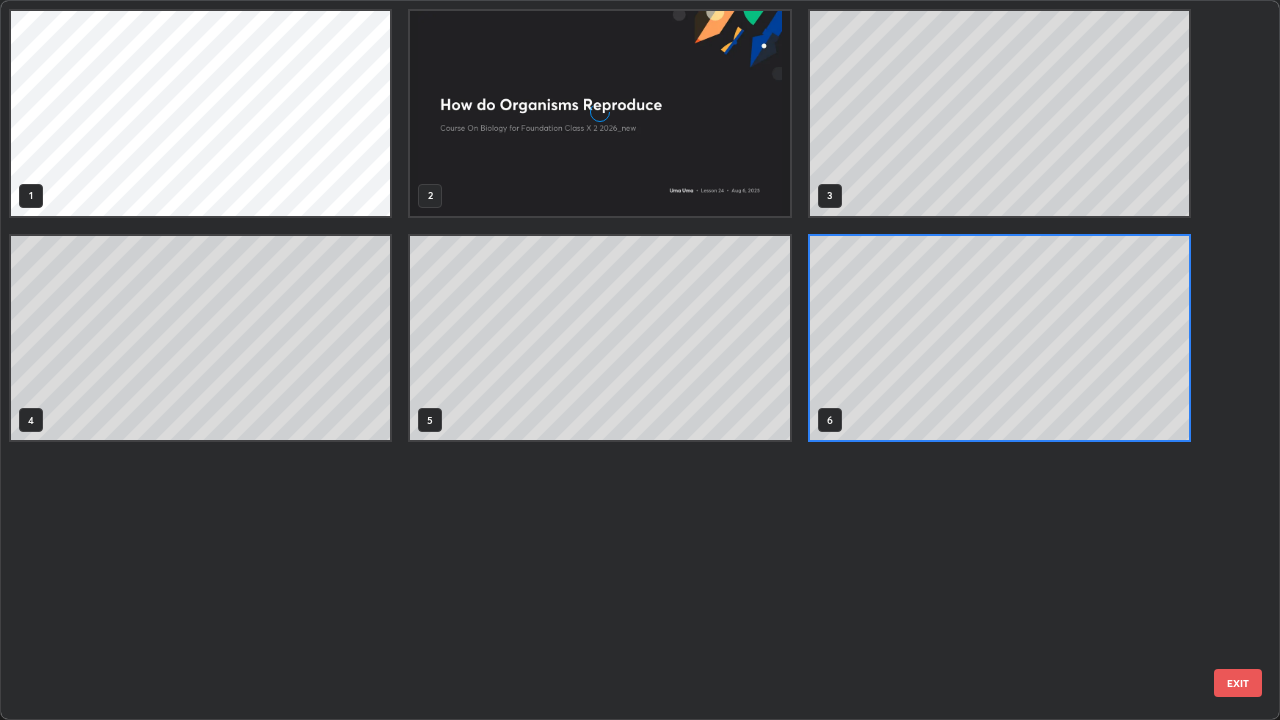 scroll, scrollTop: 7, scrollLeft: 11, axis: both 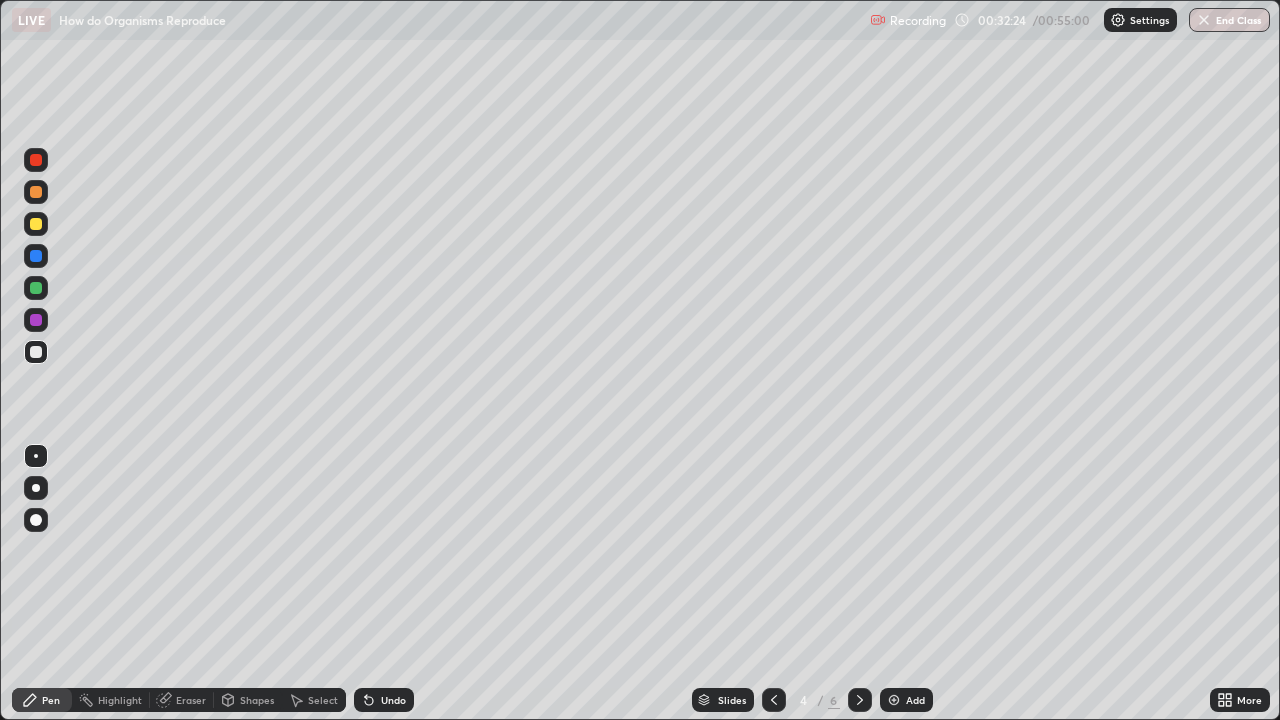 click on "6" at bounding box center (834, 700) 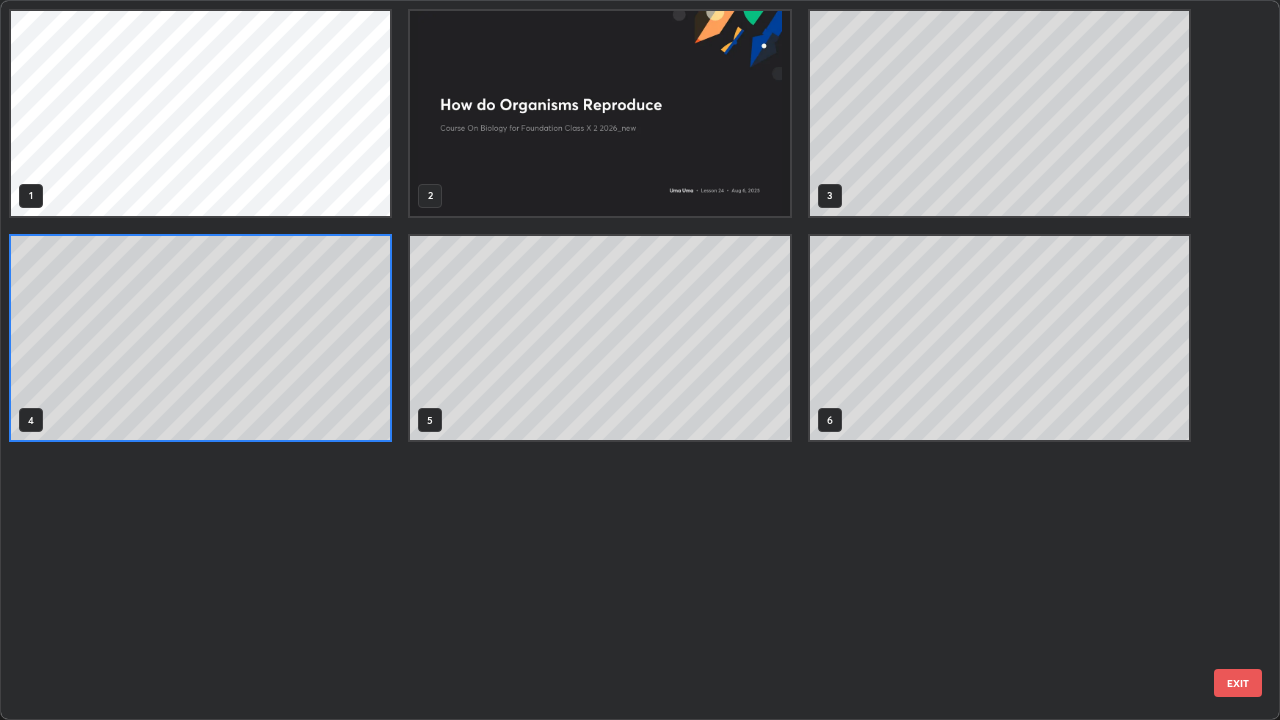 scroll, scrollTop: 7, scrollLeft: 11, axis: both 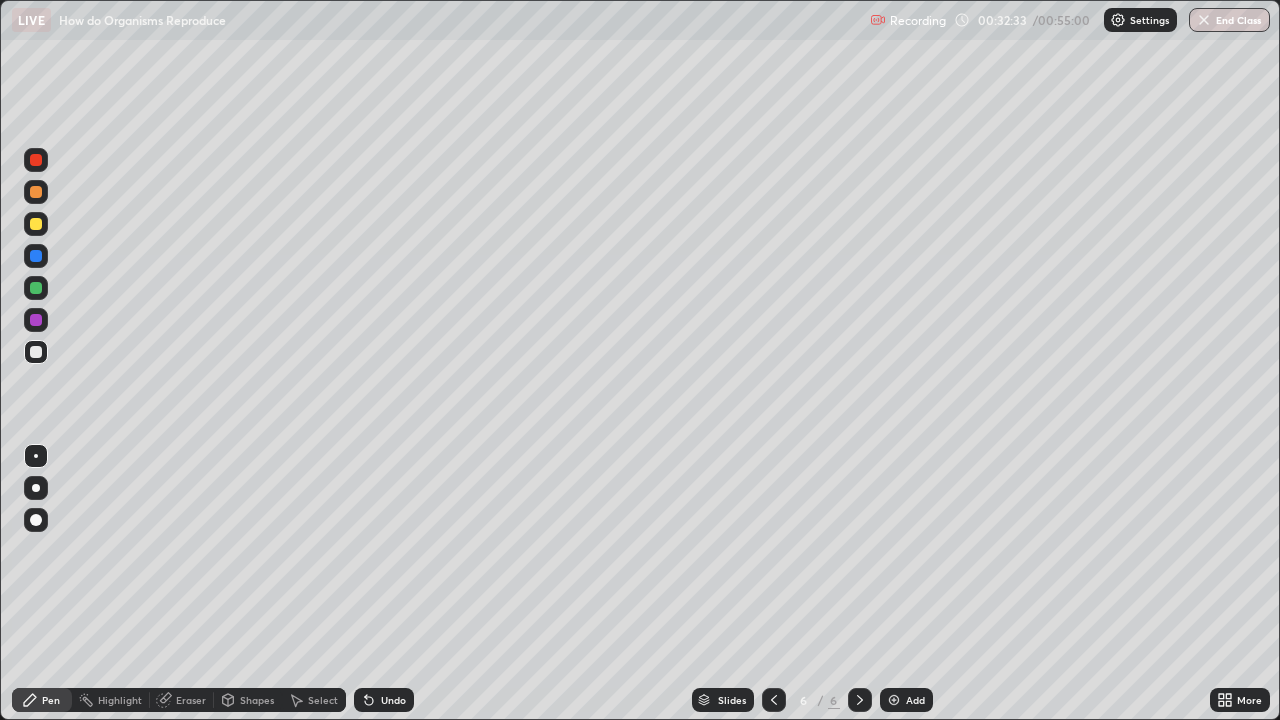 click on "Add" at bounding box center [915, 700] 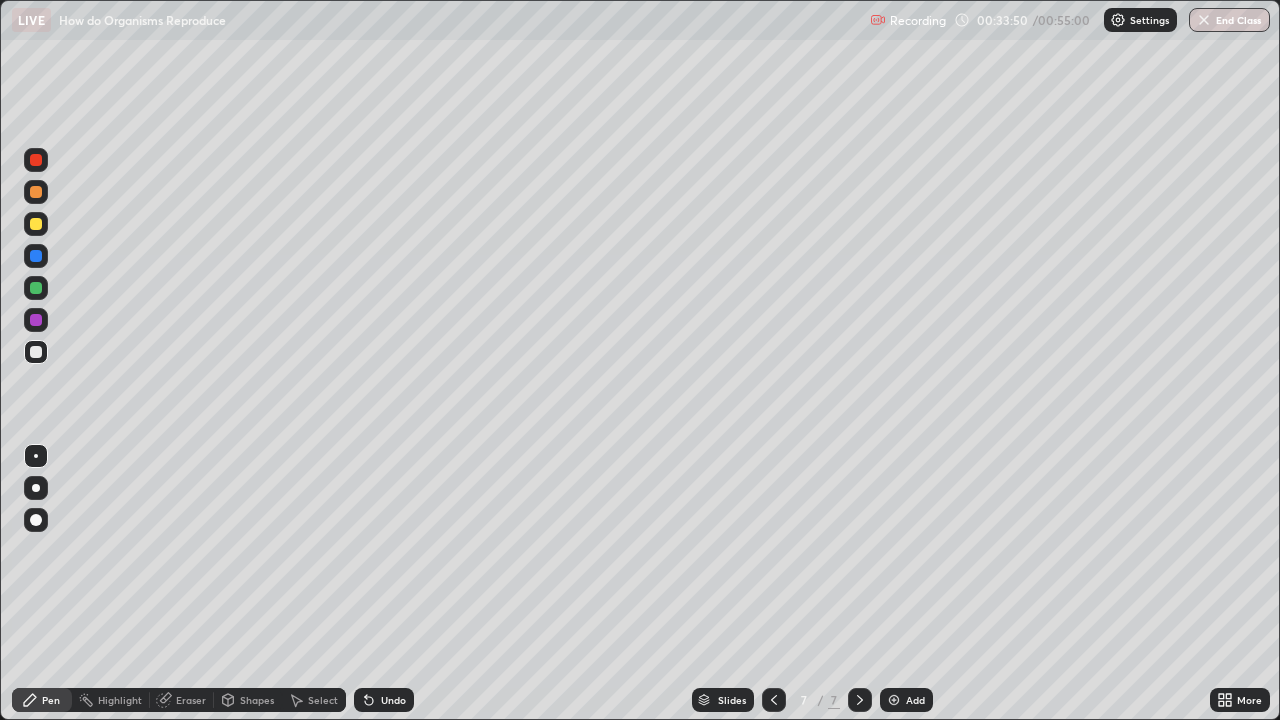 click at bounding box center [36, 224] 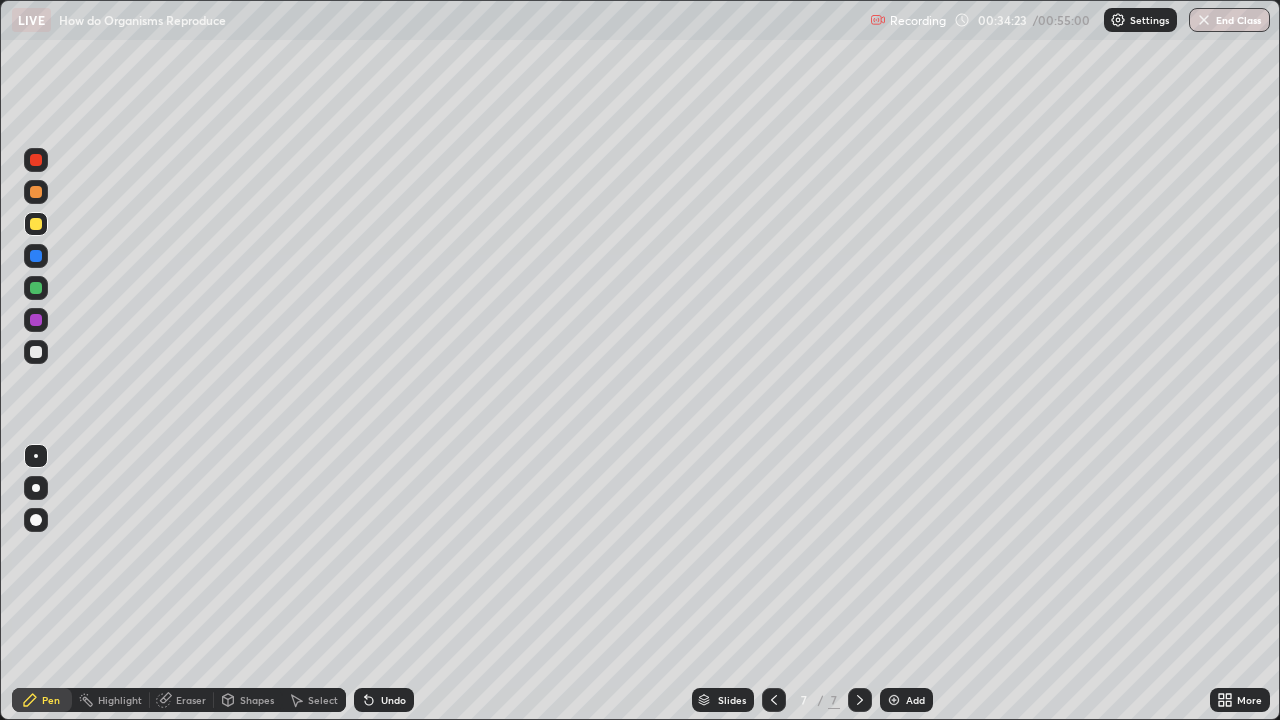 click at bounding box center [36, 224] 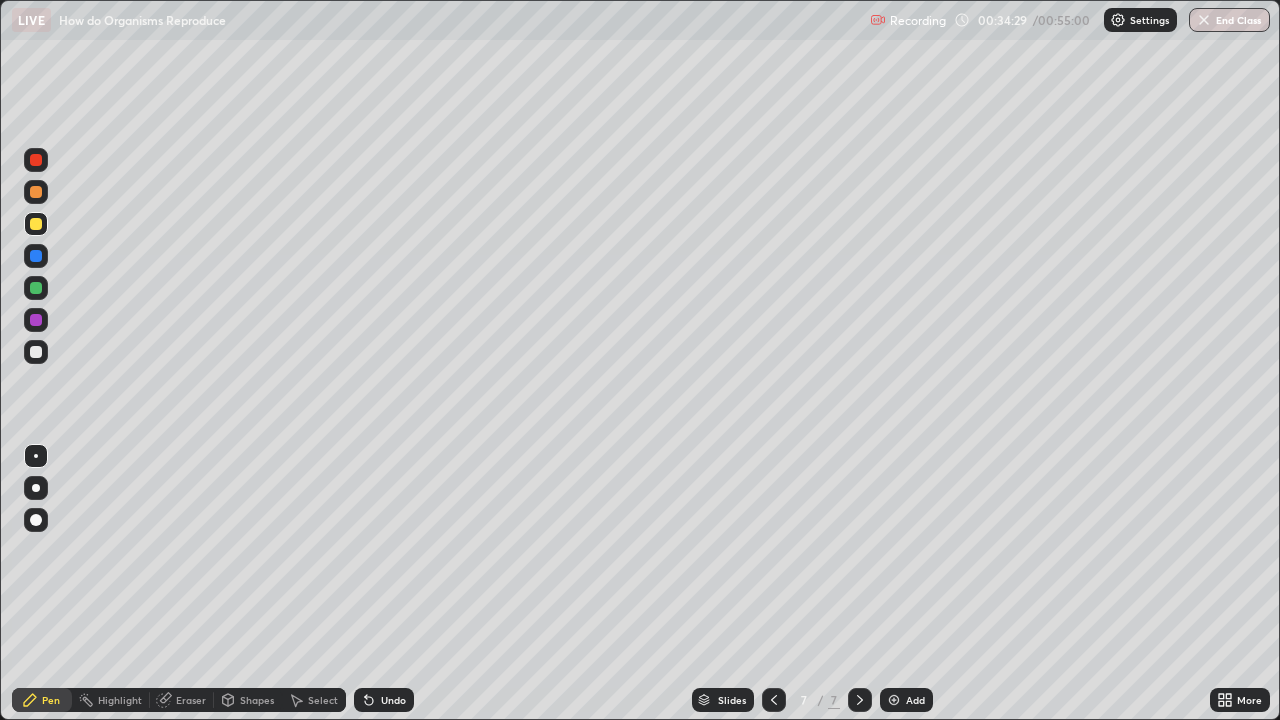 click on "Eraser" at bounding box center (191, 700) 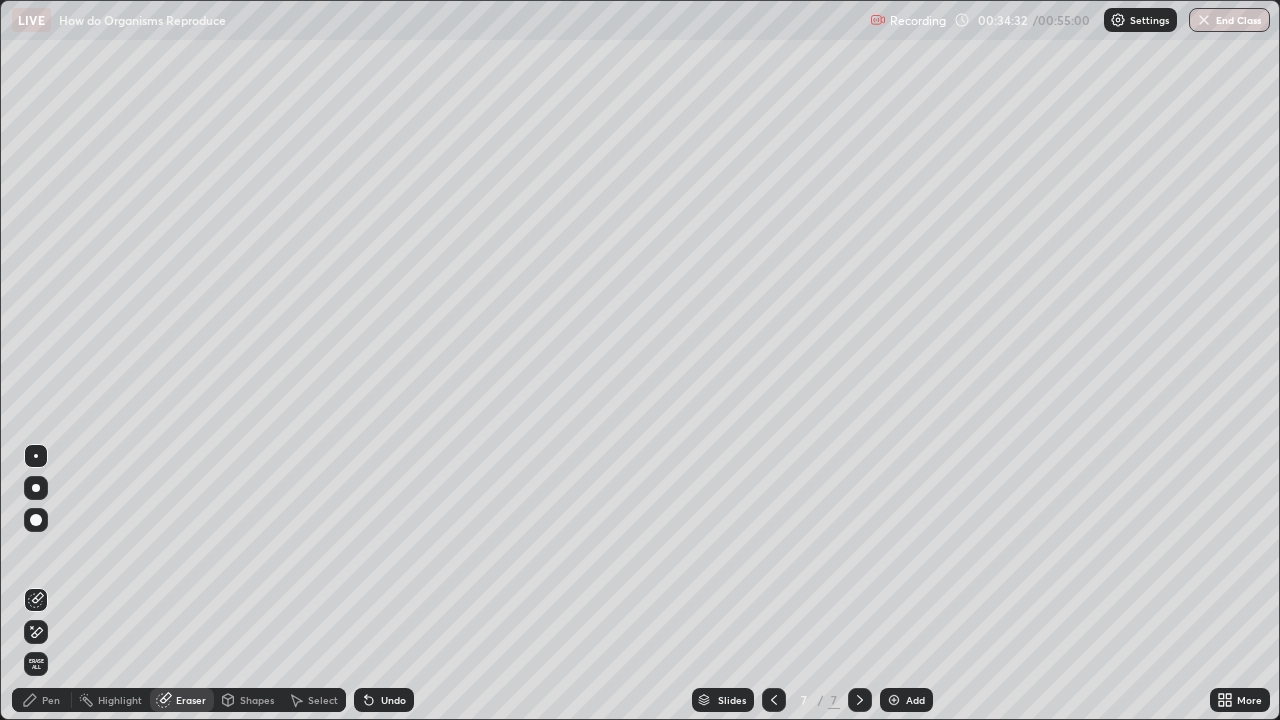 click on "Pen" at bounding box center [51, 700] 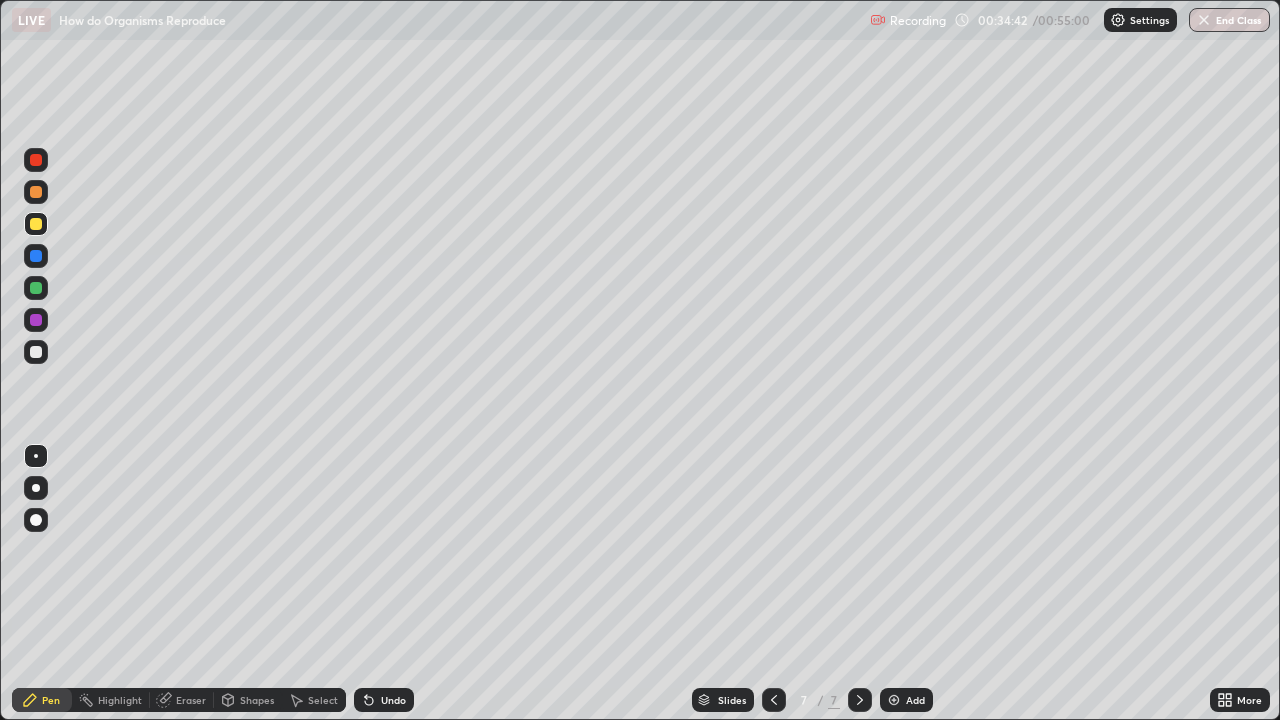 click at bounding box center [36, 352] 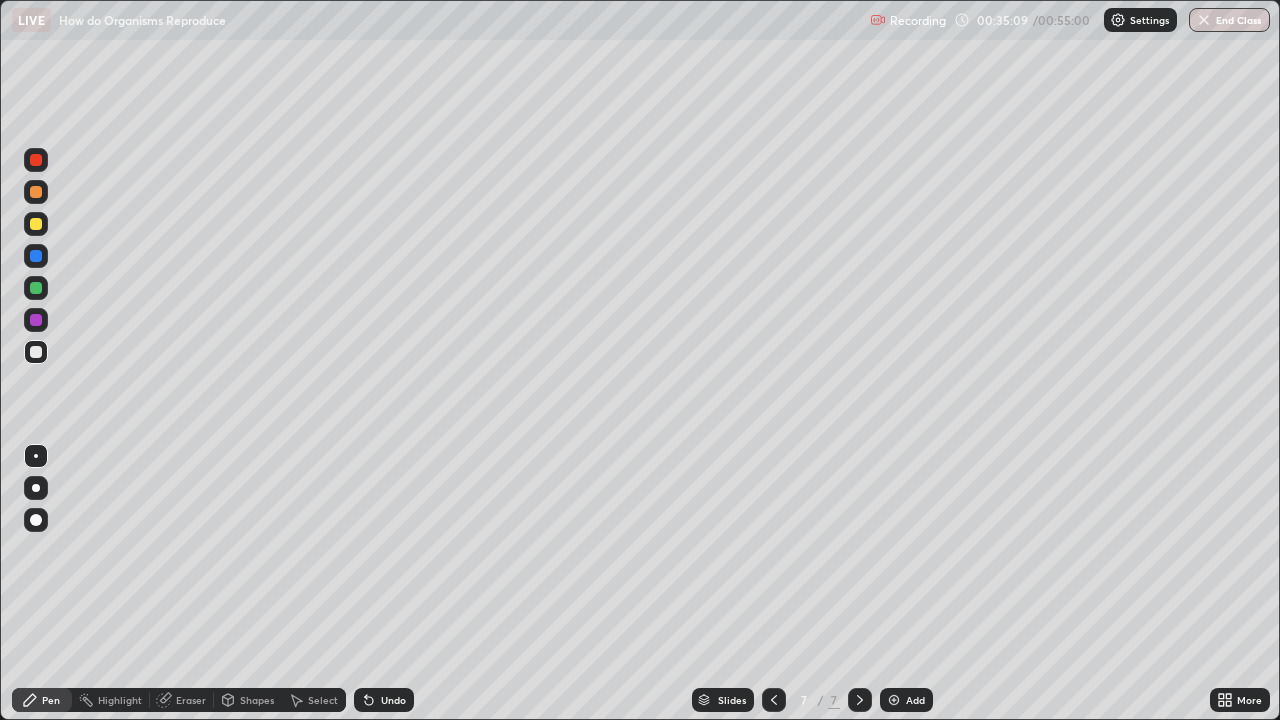 click at bounding box center [36, 288] 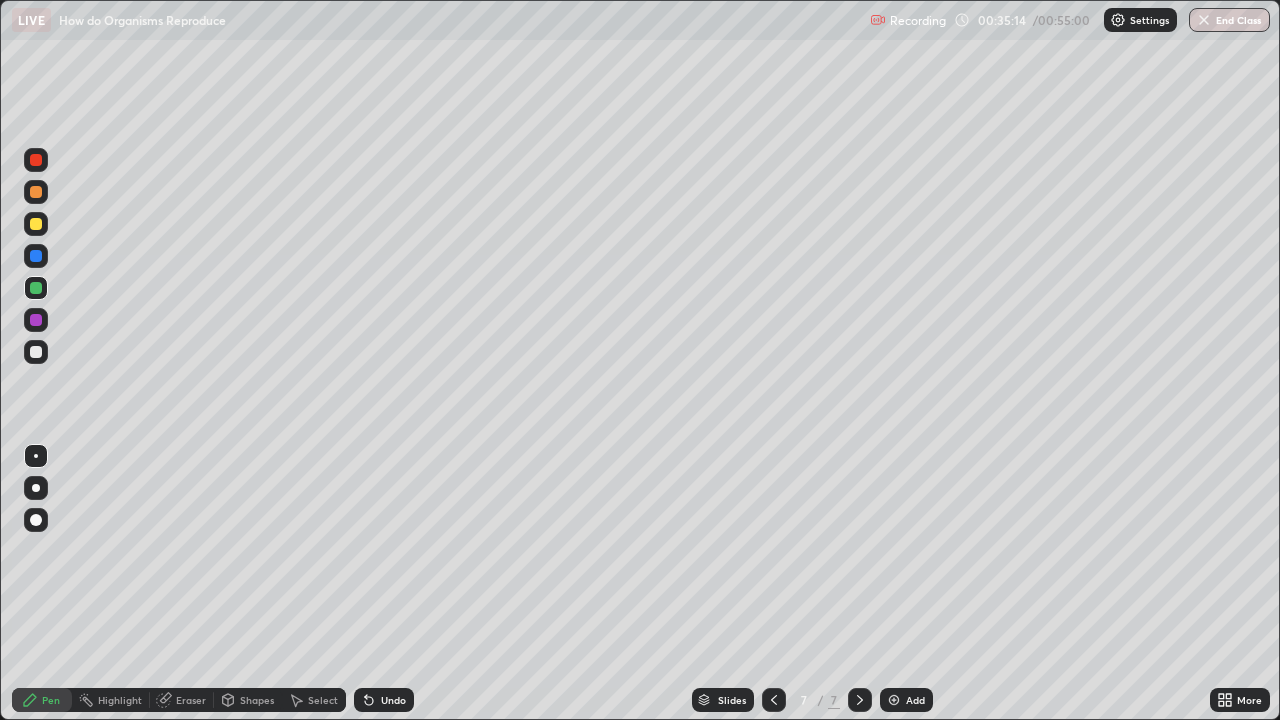 click at bounding box center (36, 352) 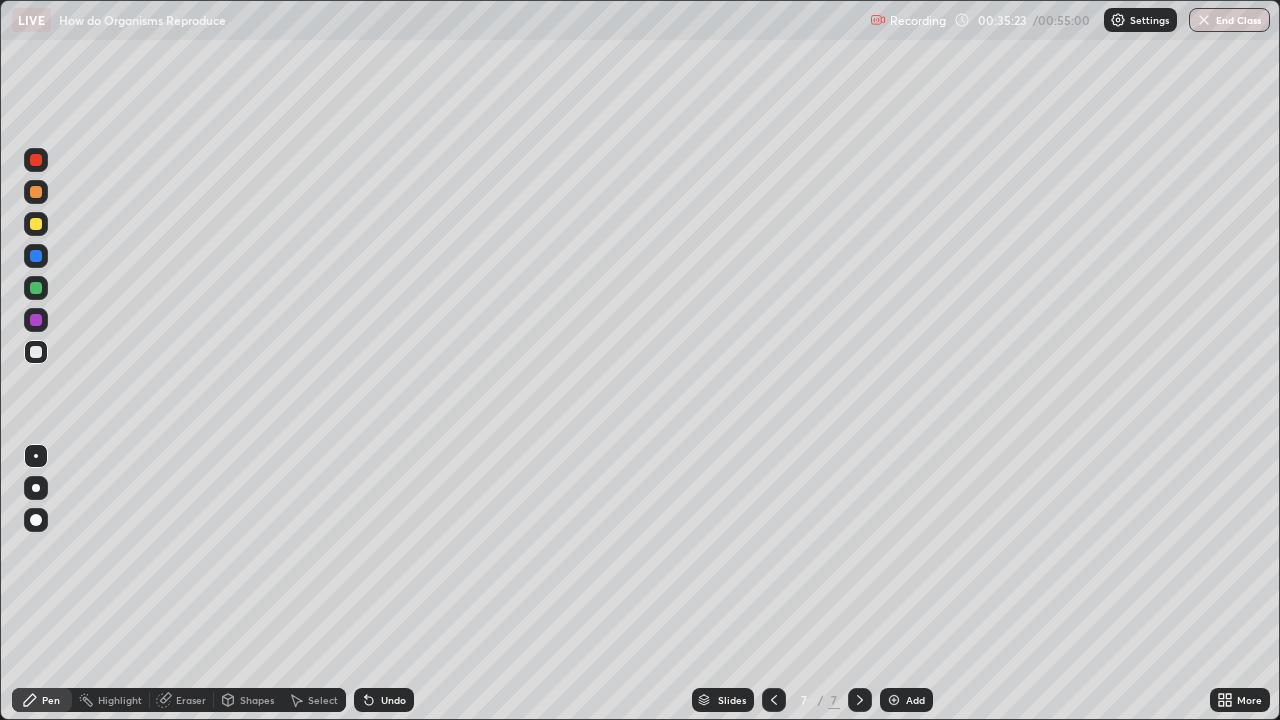 click at bounding box center (36, 320) 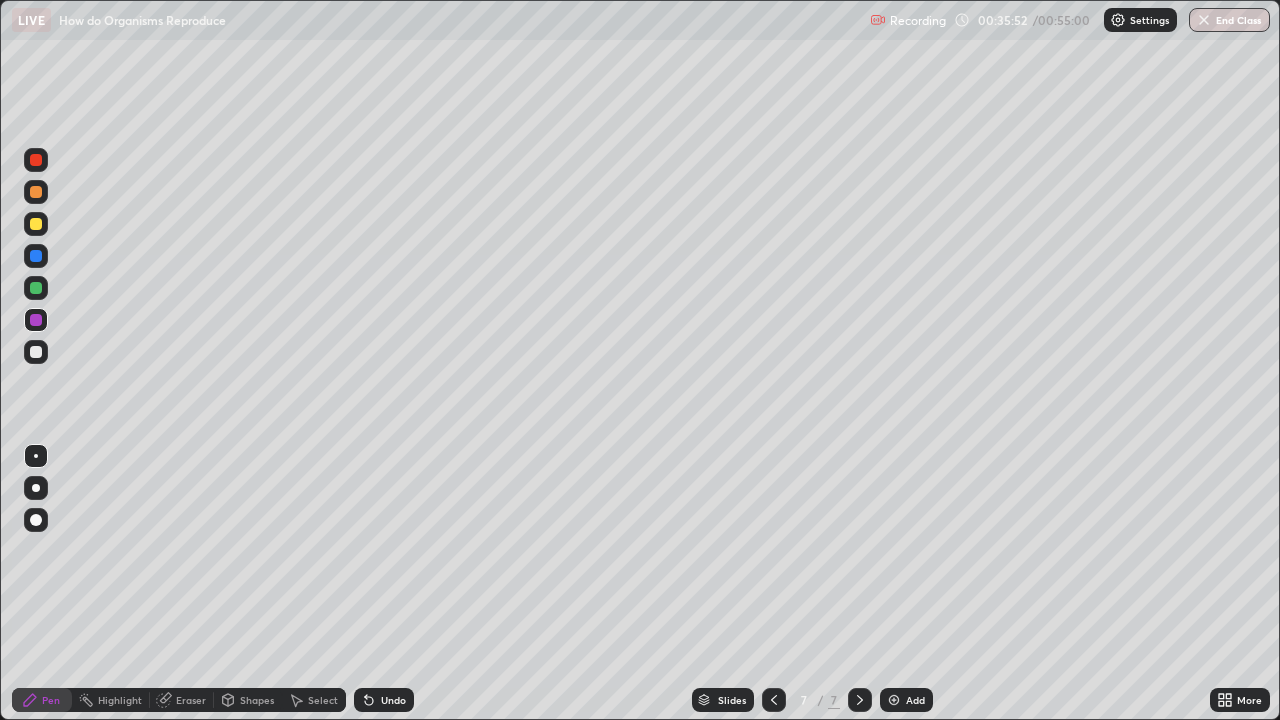 click at bounding box center (36, 352) 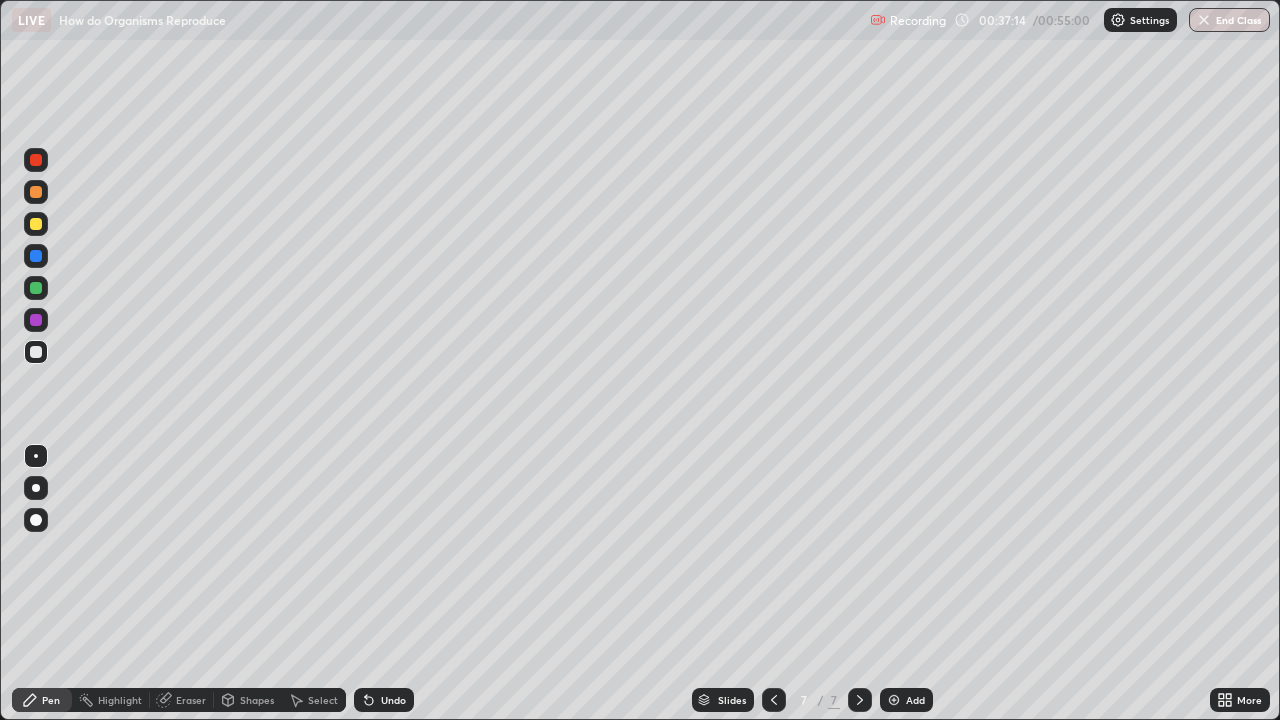 click at bounding box center [36, 288] 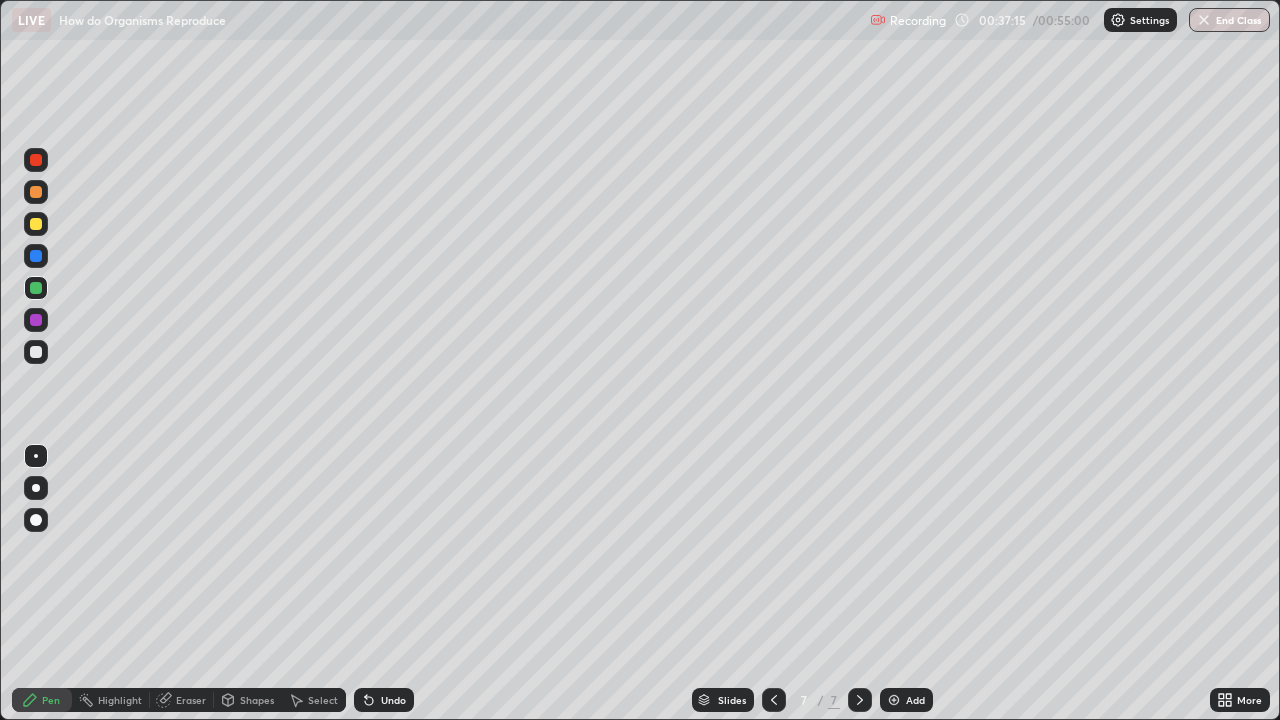 click at bounding box center (36, 224) 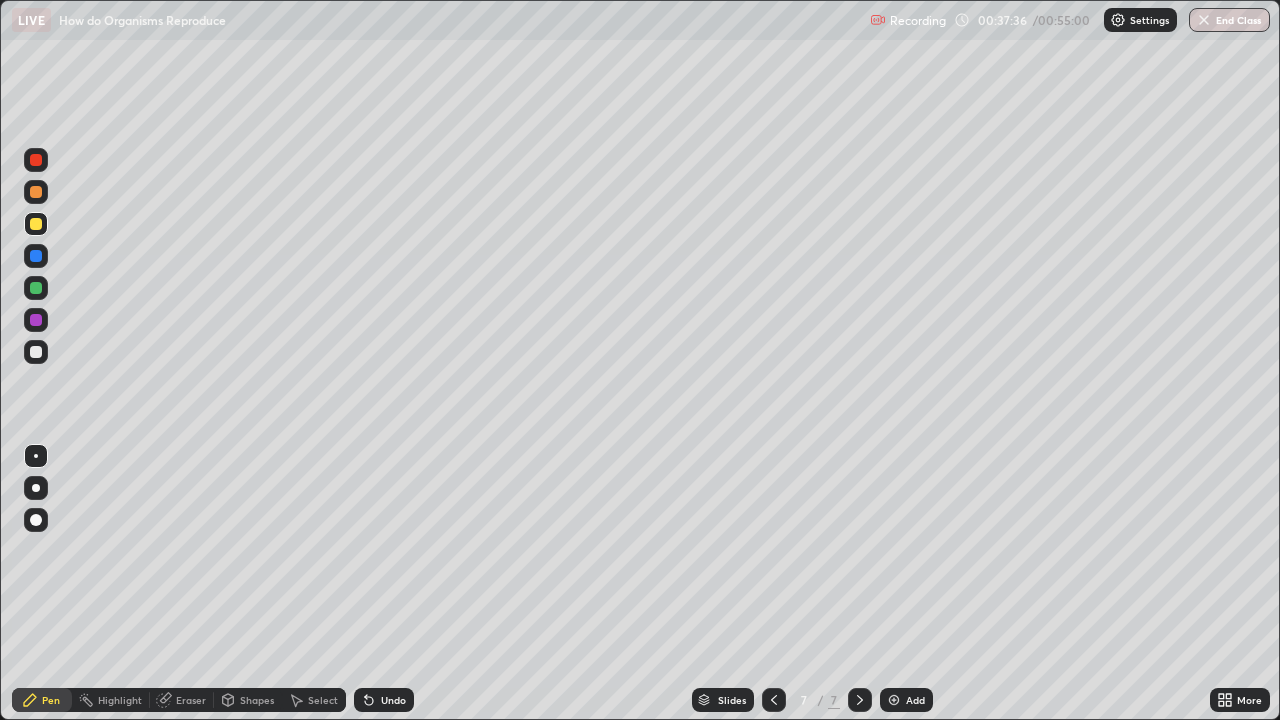 click on "Eraser" at bounding box center [191, 700] 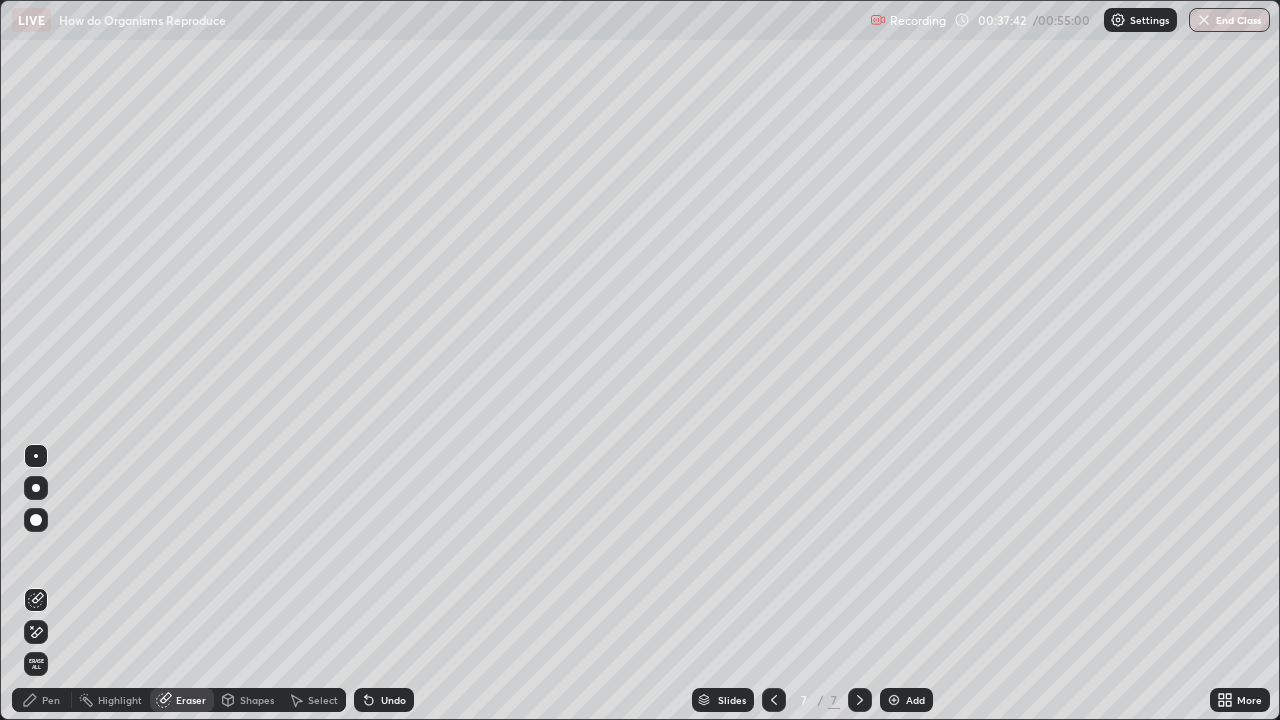 click on "Pen" at bounding box center [42, 700] 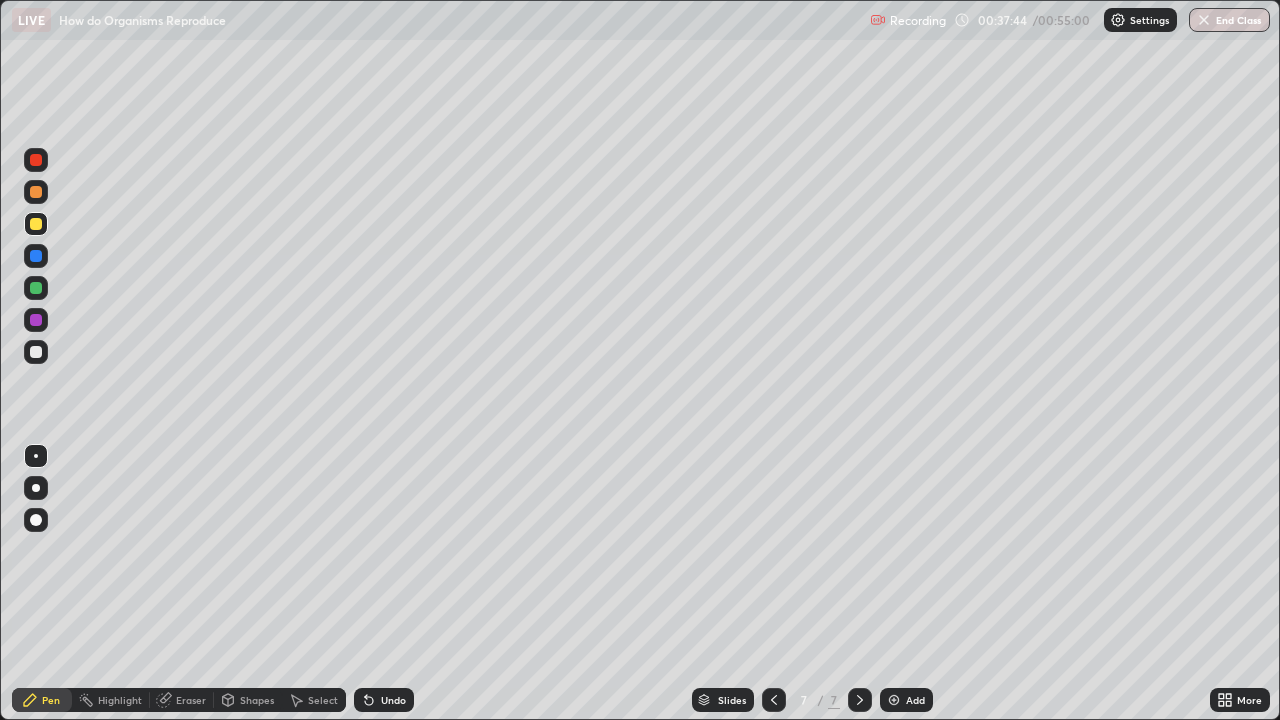 click at bounding box center (36, 224) 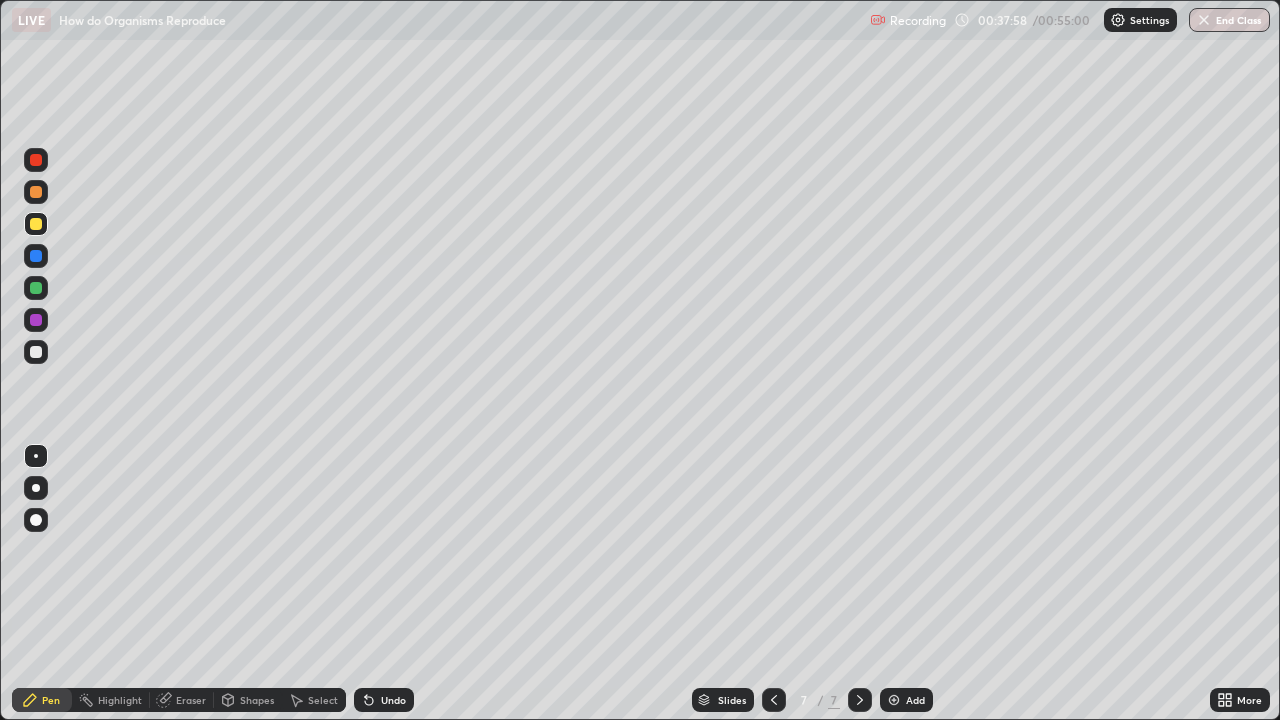 click at bounding box center (36, 256) 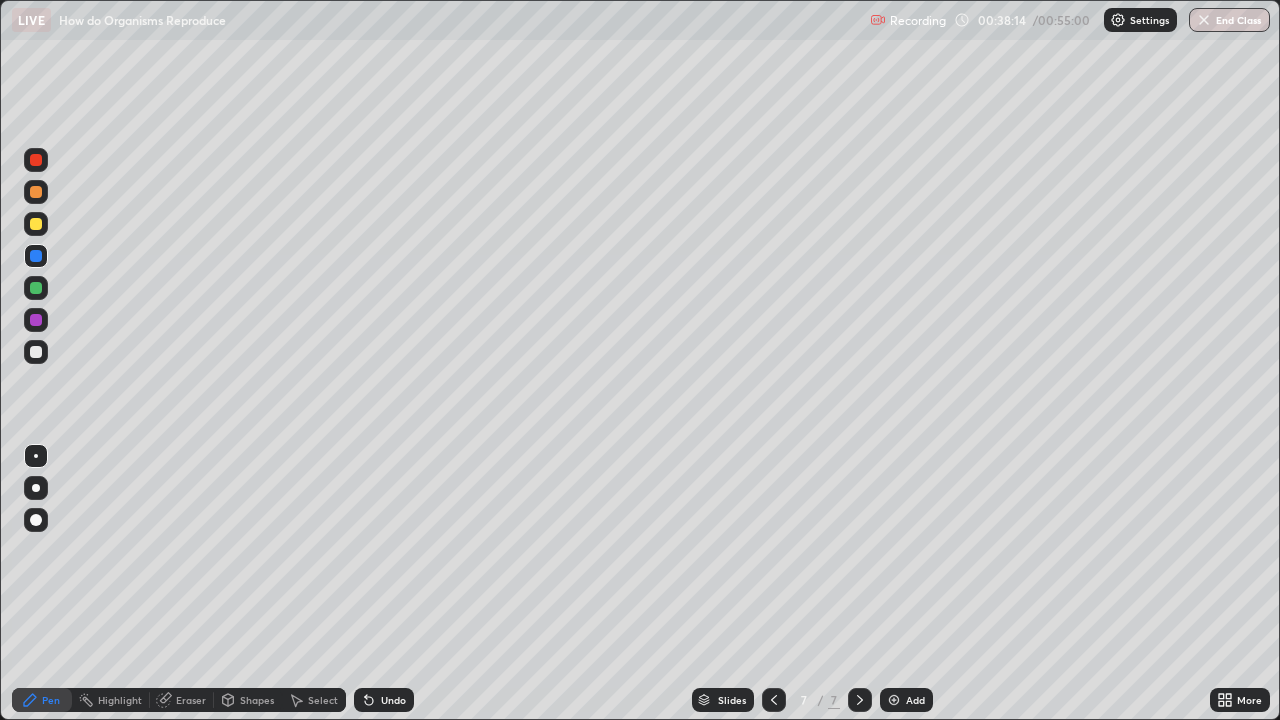 click at bounding box center [36, 320] 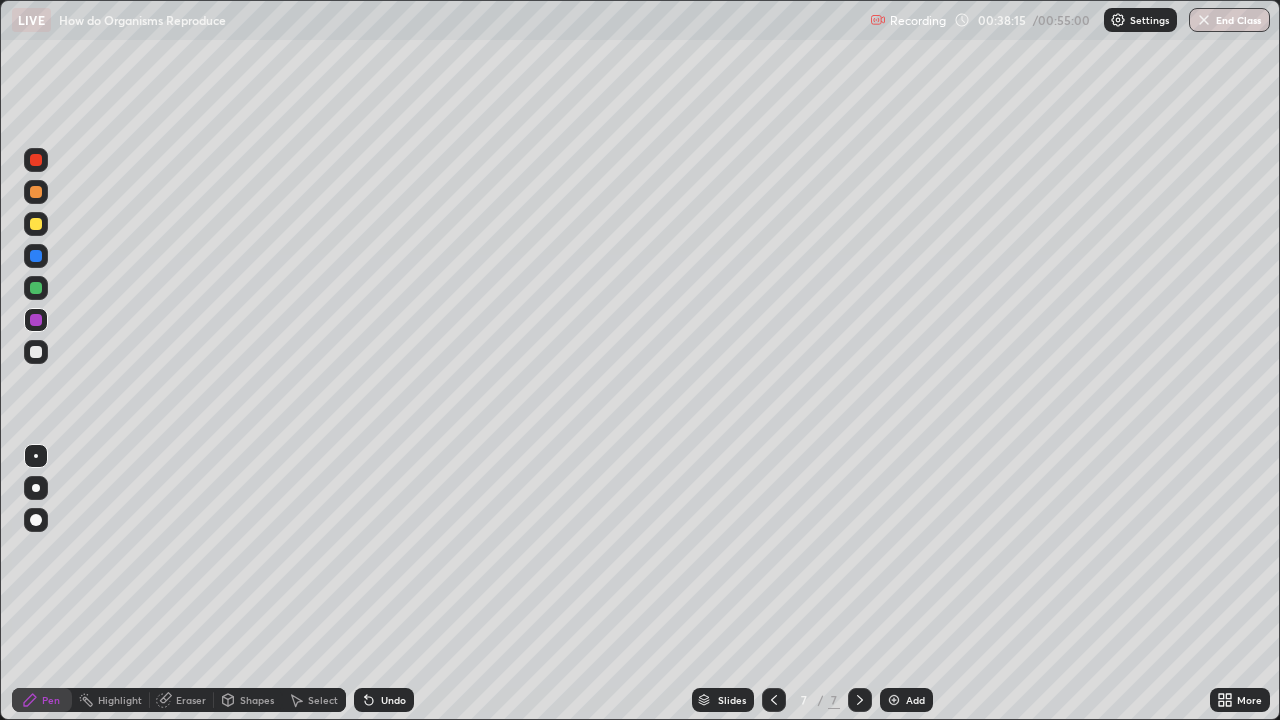 click at bounding box center [36, 160] 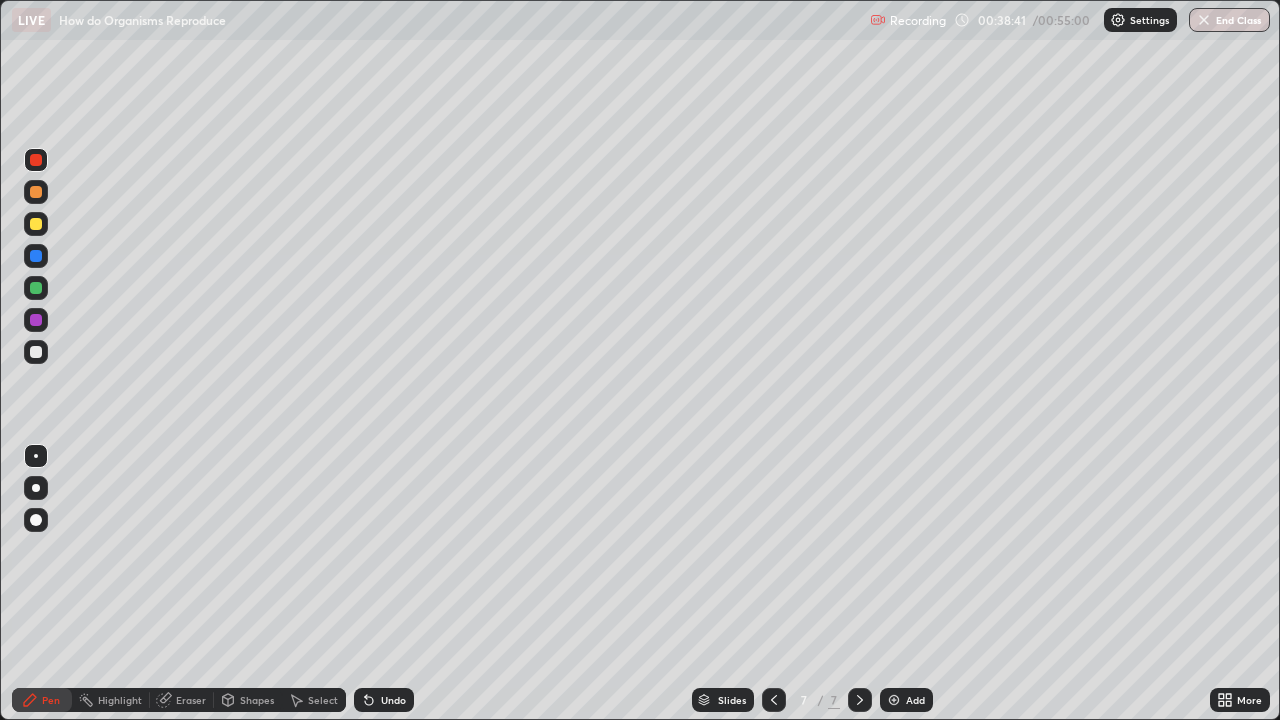 click at bounding box center (36, 352) 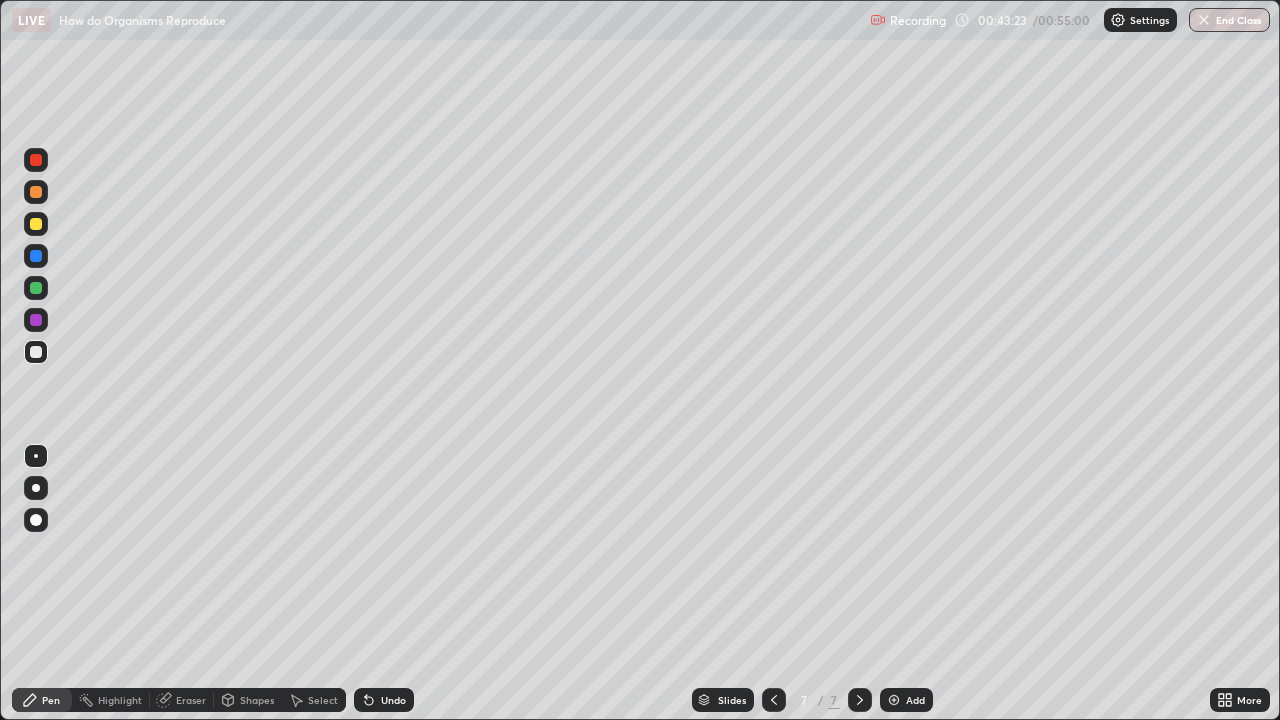 click at bounding box center (36, 256) 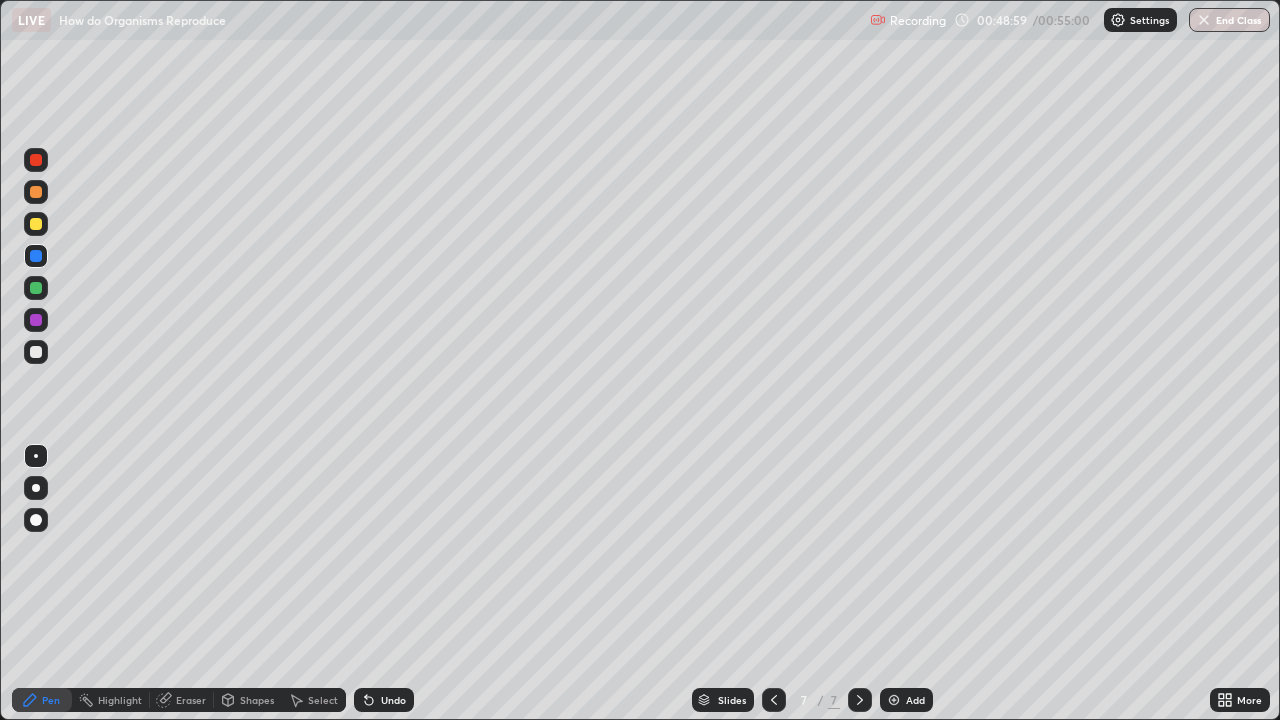 click at bounding box center [894, 700] 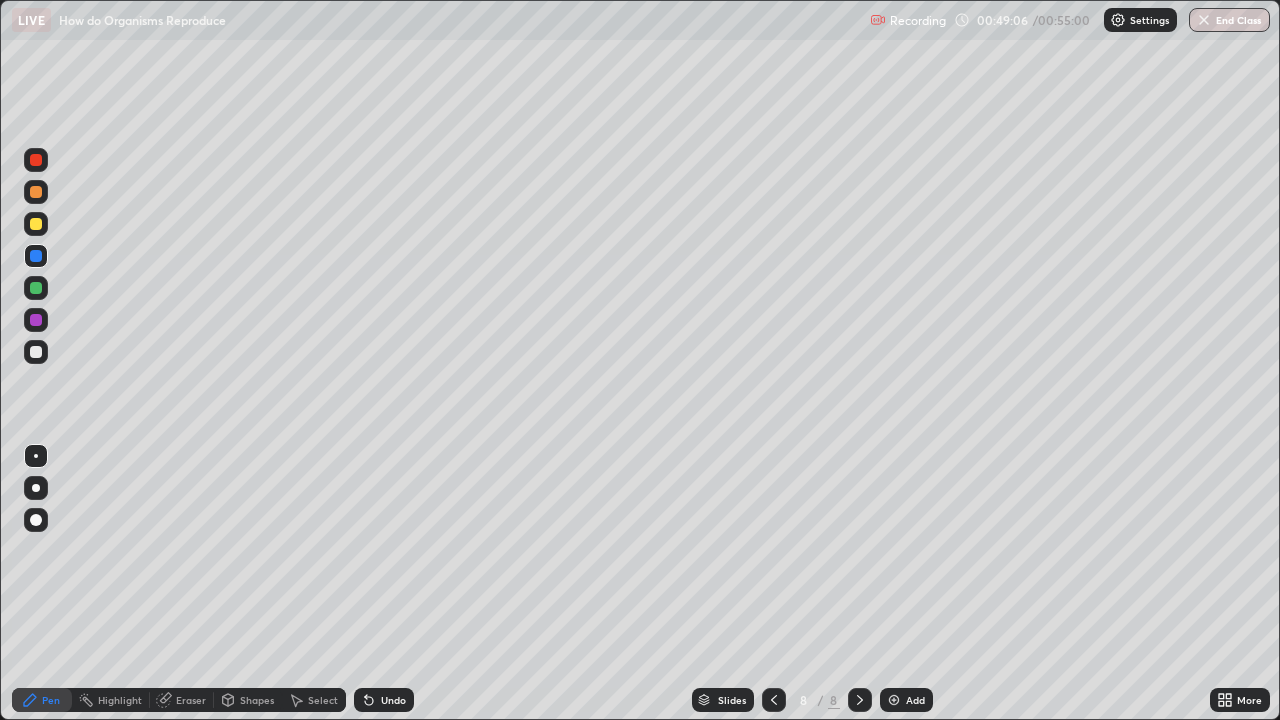 click at bounding box center [36, 224] 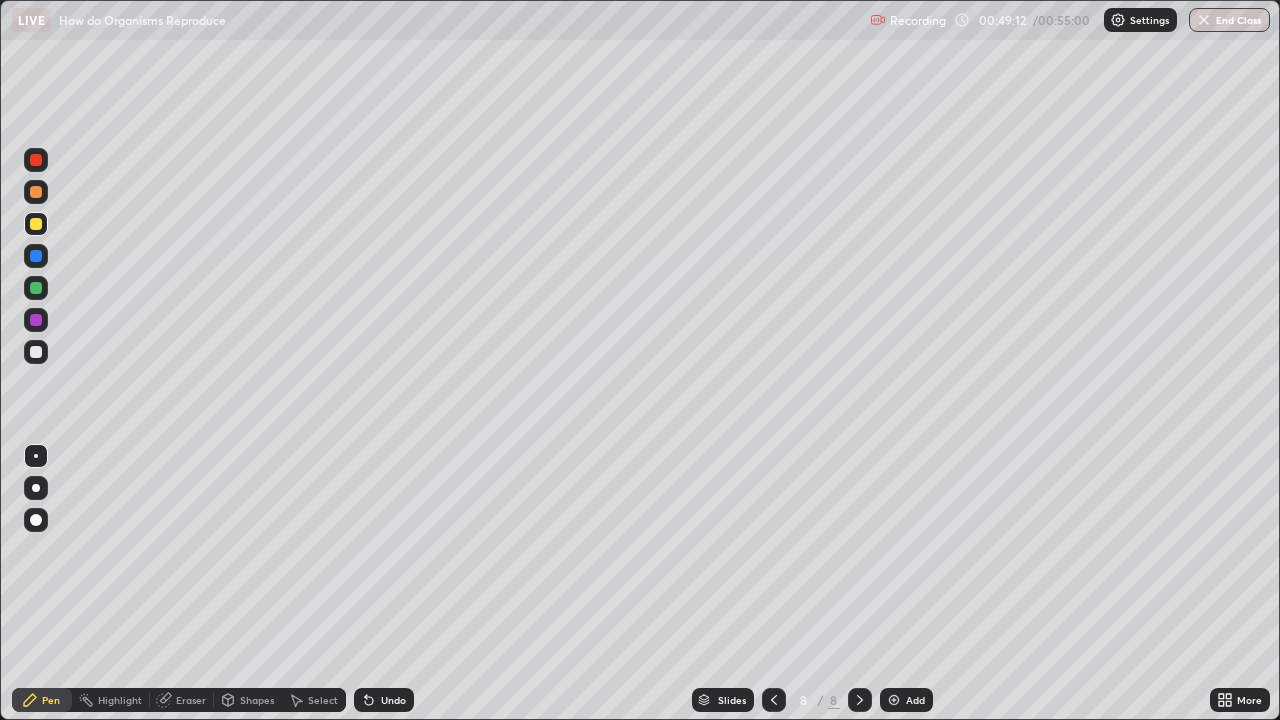 click at bounding box center [36, 352] 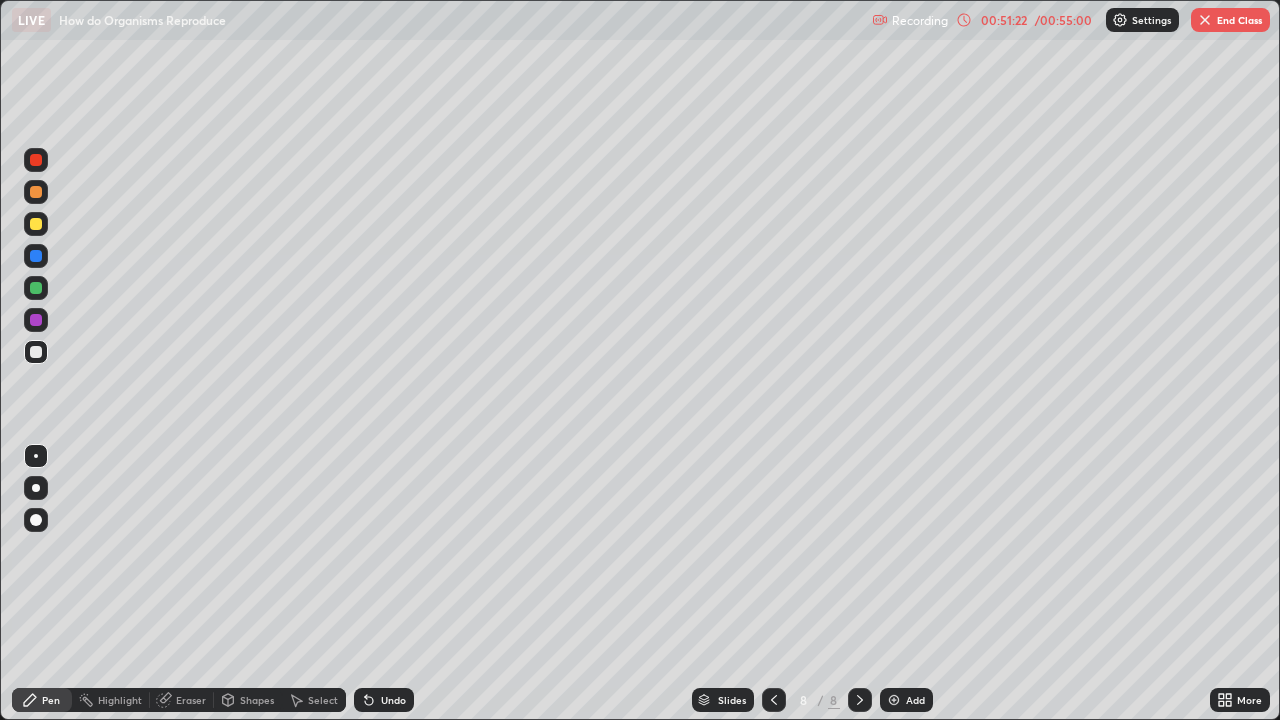 click at bounding box center [36, 320] 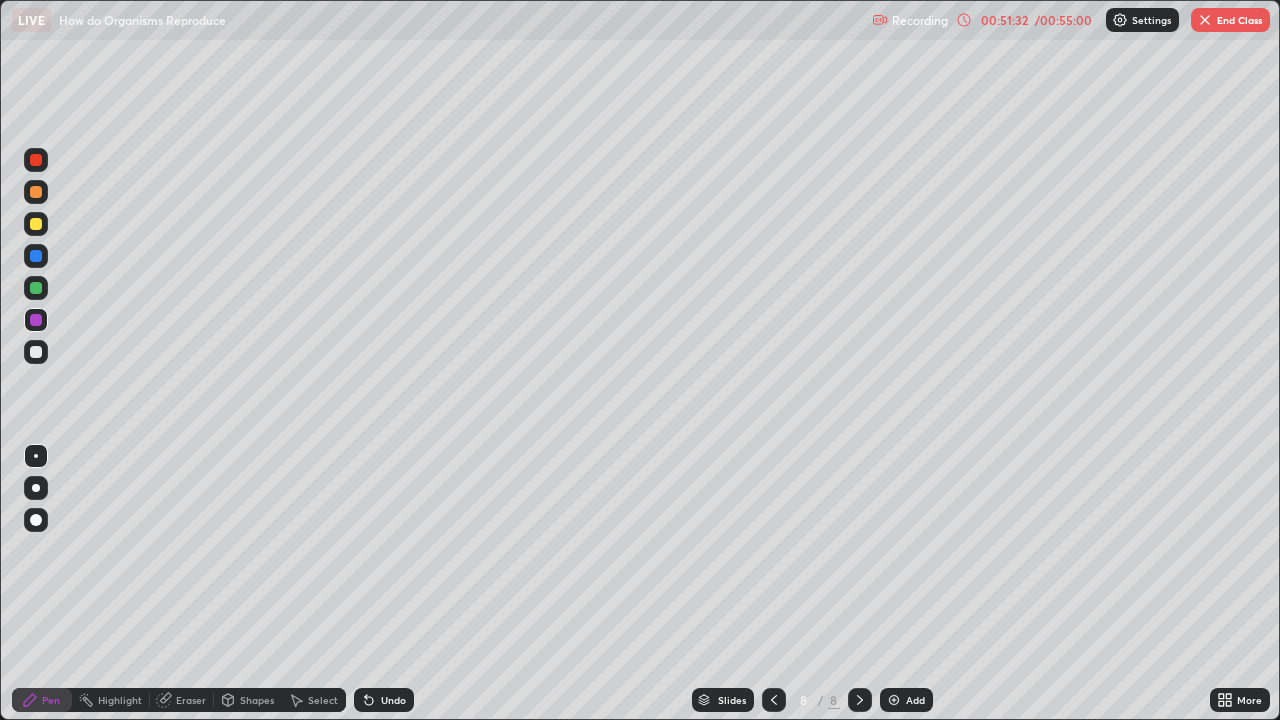 click at bounding box center [36, 352] 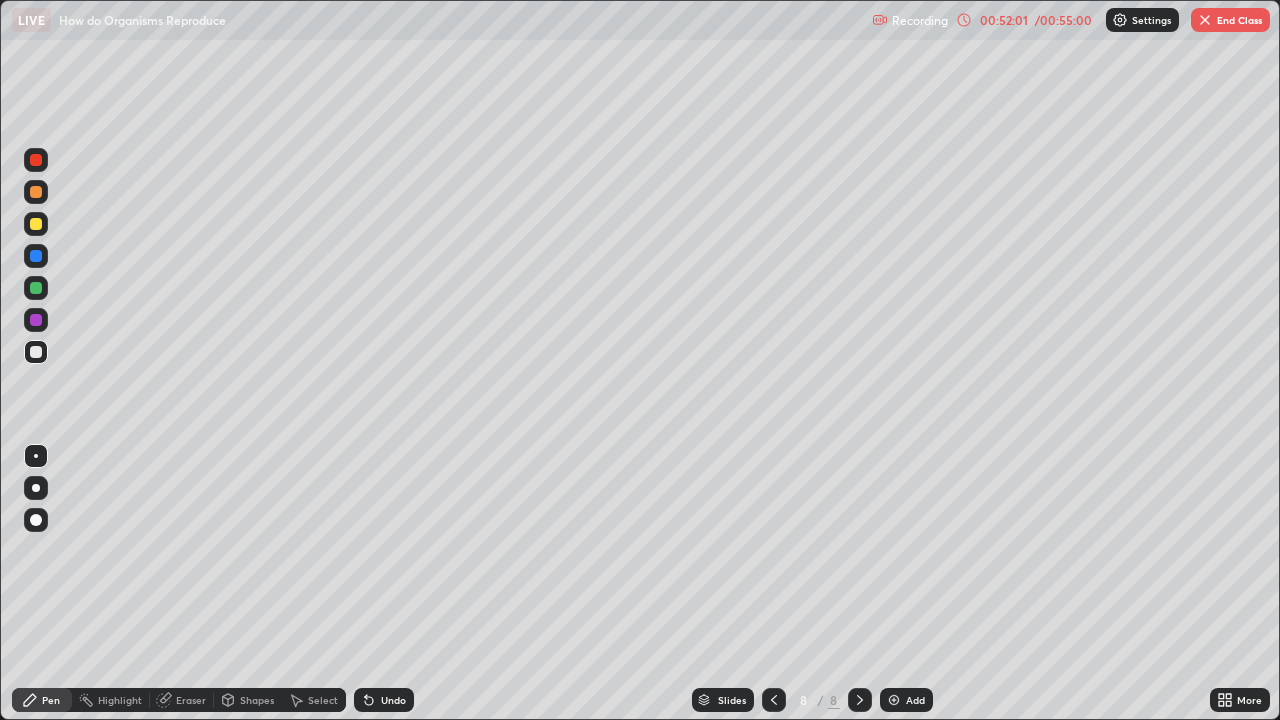 click at bounding box center [36, 288] 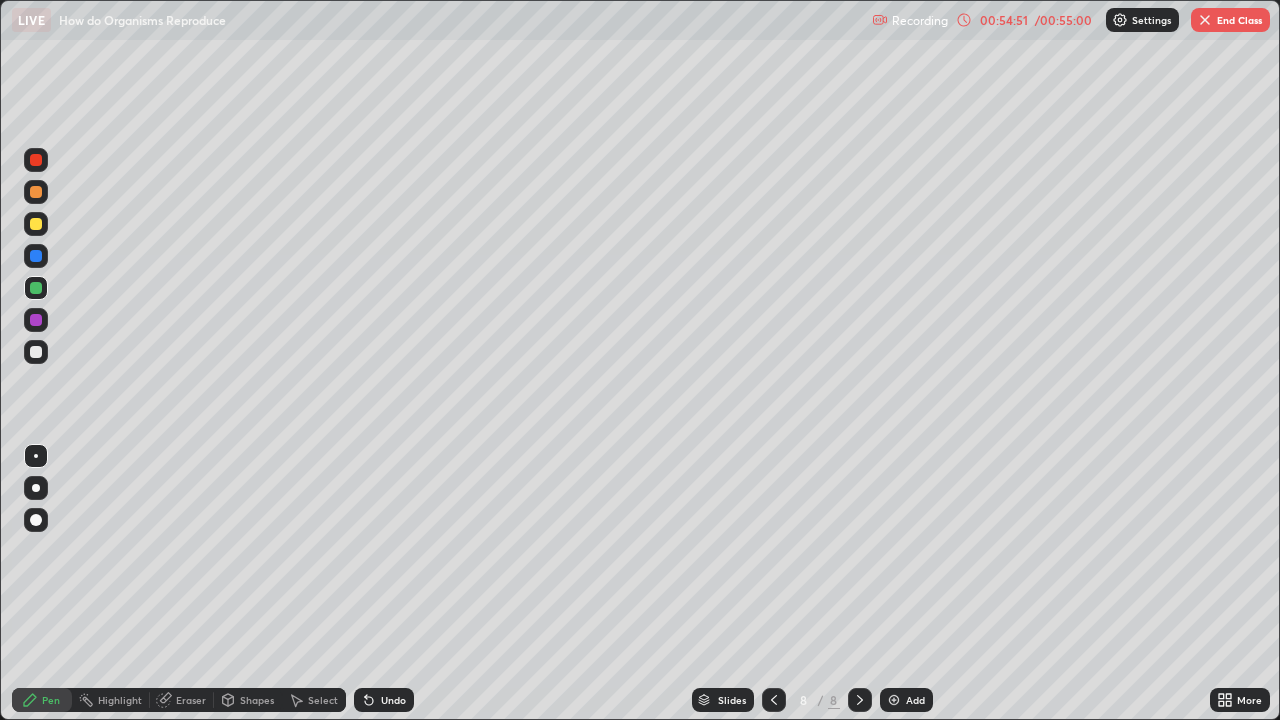 click on "End Class" at bounding box center [1230, 20] 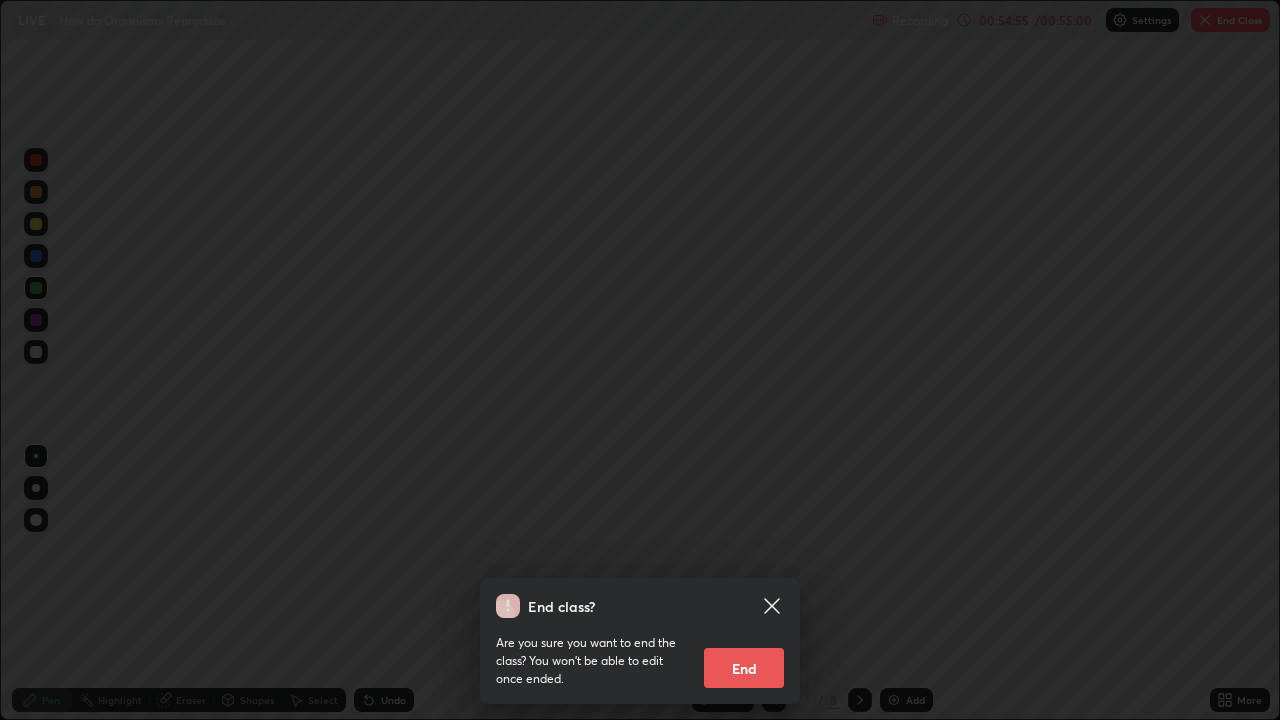 click on "End" at bounding box center [744, 668] 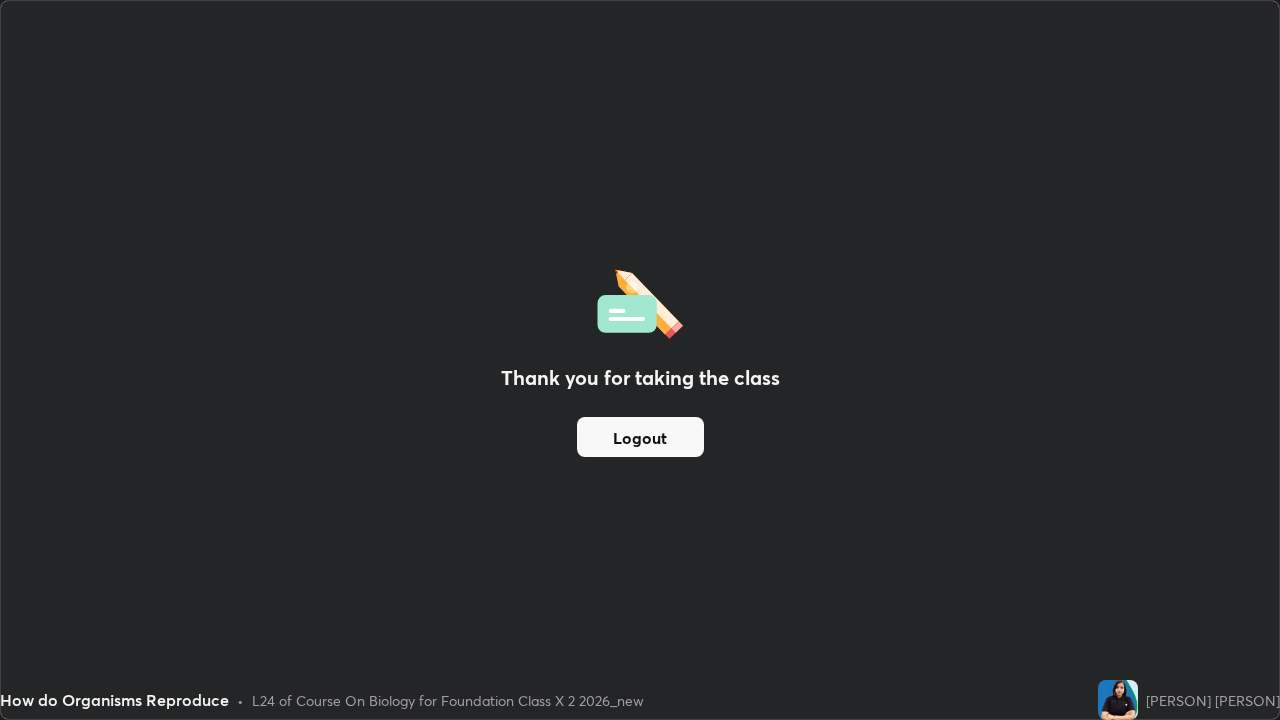 click on "Thank you for taking the class Logout" at bounding box center [640, 360] 